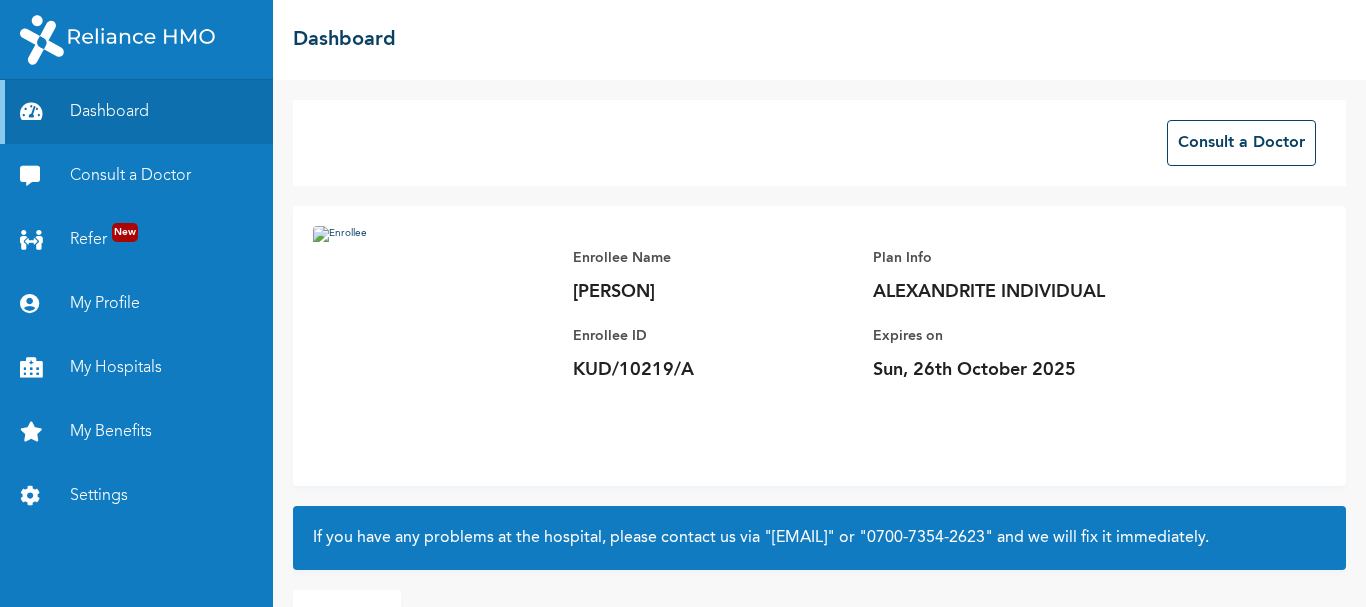 scroll, scrollTop: 0, scrollLeft: 0, axis: both 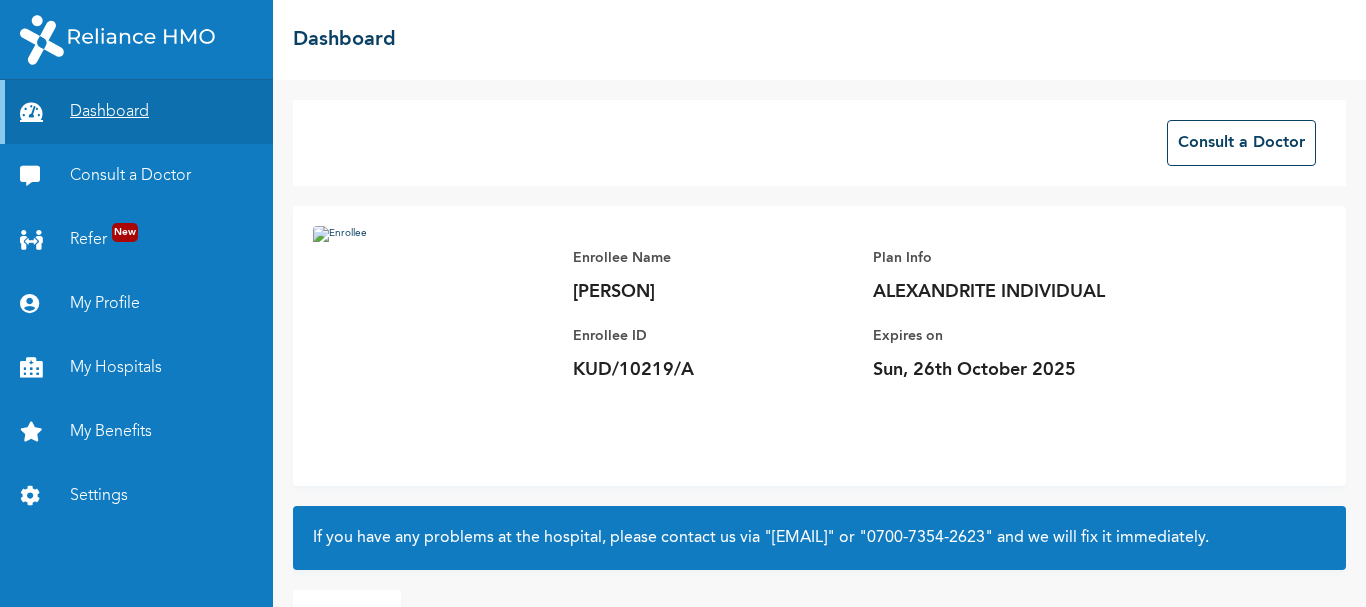 click on "Dashboard" at bounding box center (136, 112) 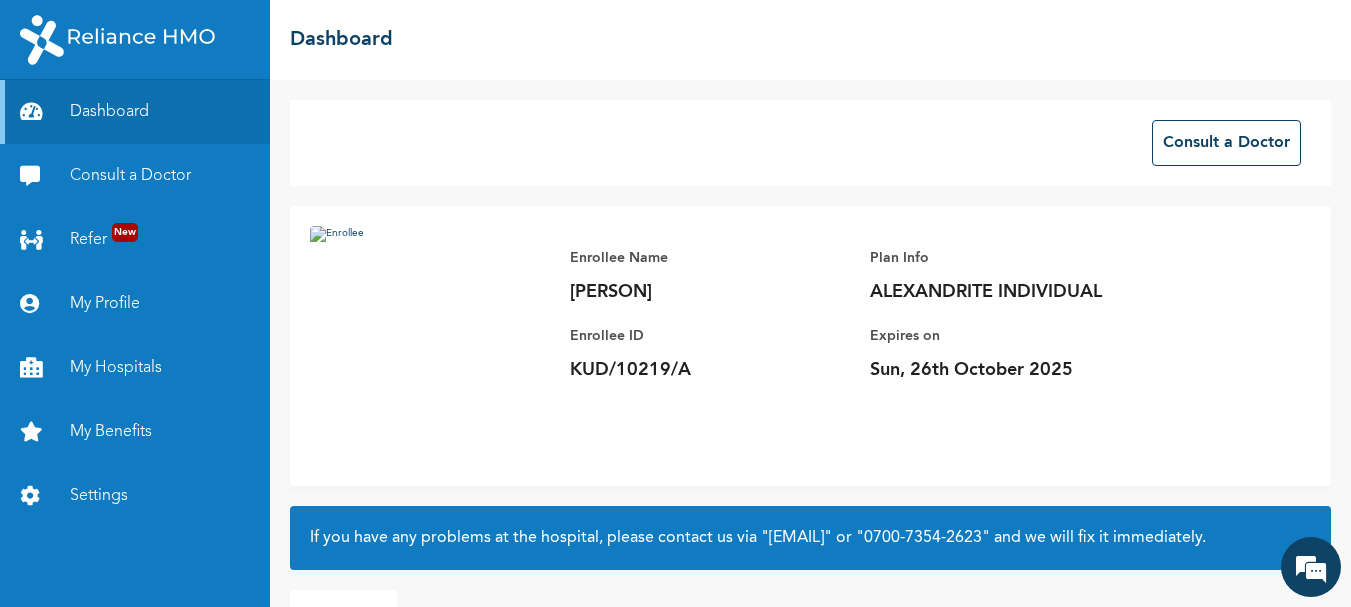 click at bounding box center [430, 346] 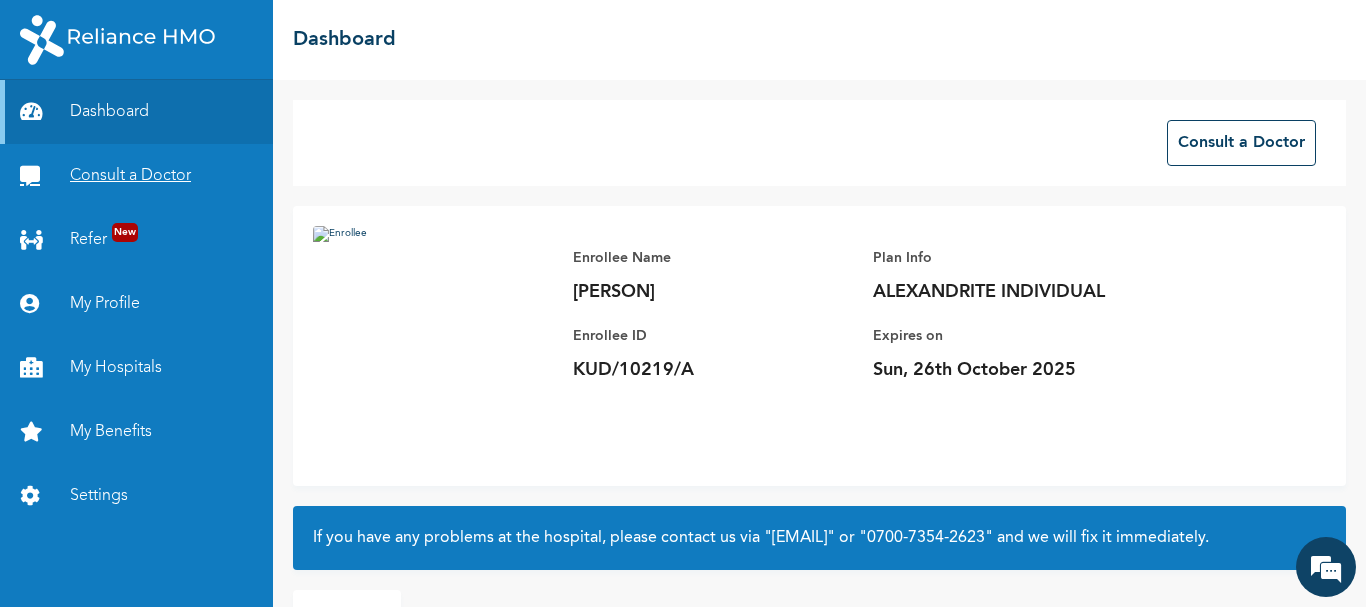 click on "Consult a Doctor" at bounding box center [136, 176] 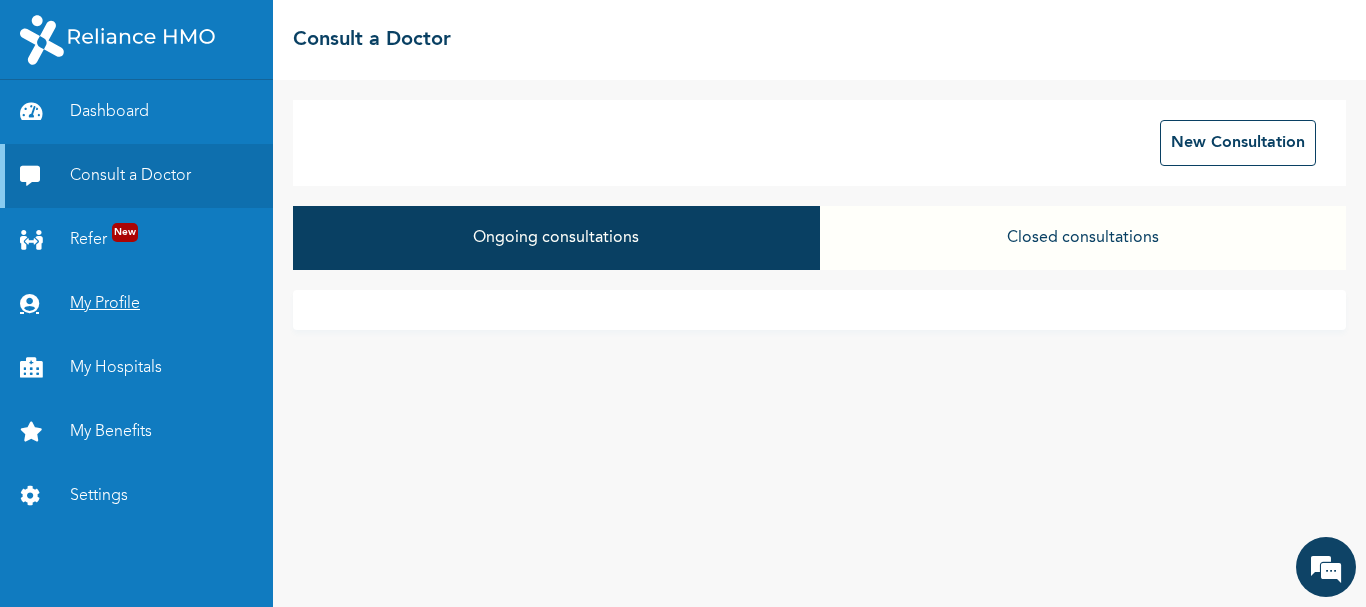 click on "My Profile" at bounding box center [136, 304] 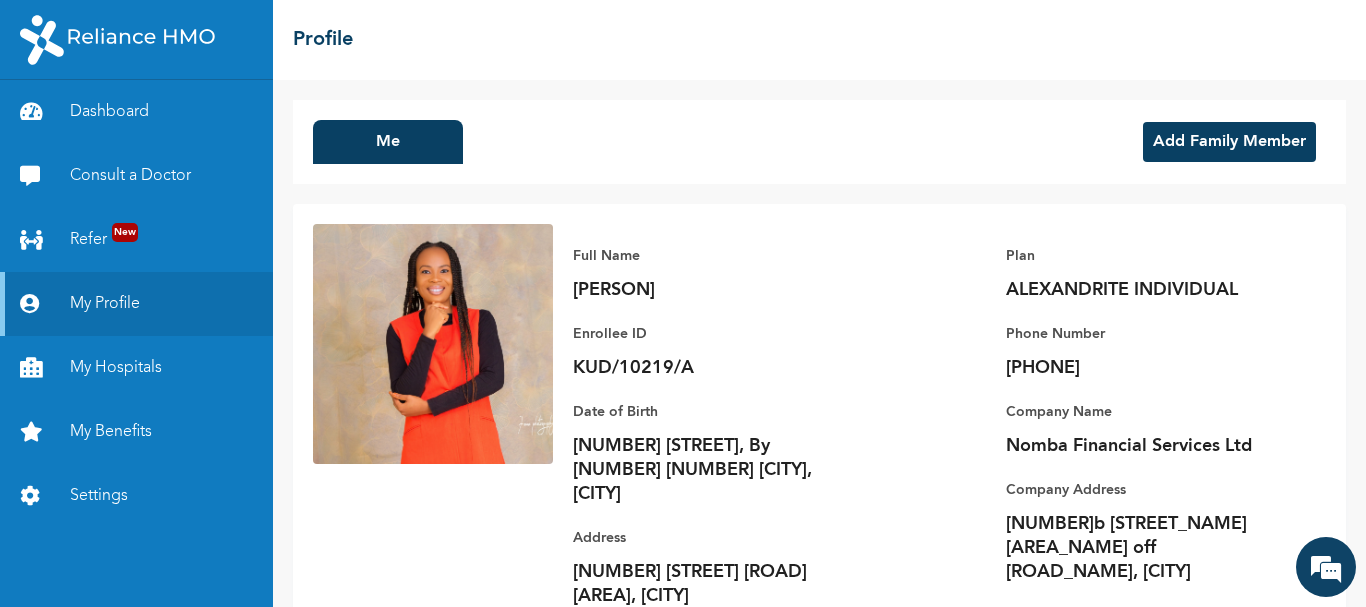 scroll, scrollTop: 0, scrollLeft: 0, axis: both 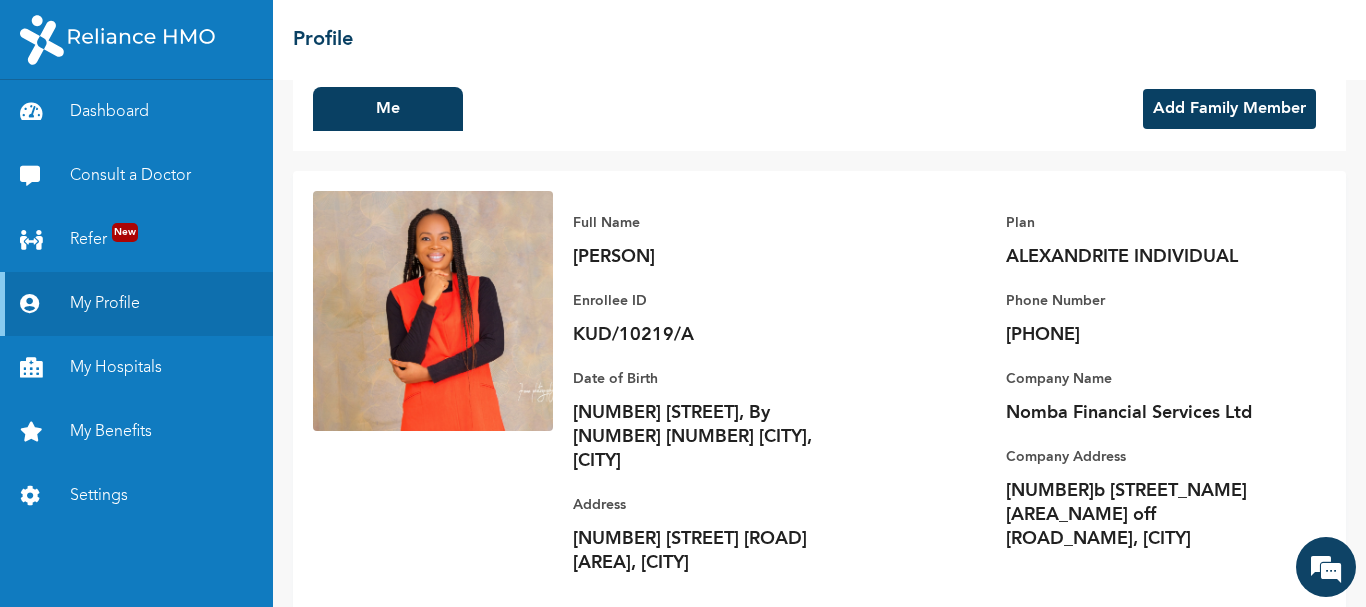 click at bounding box center (433, 311) 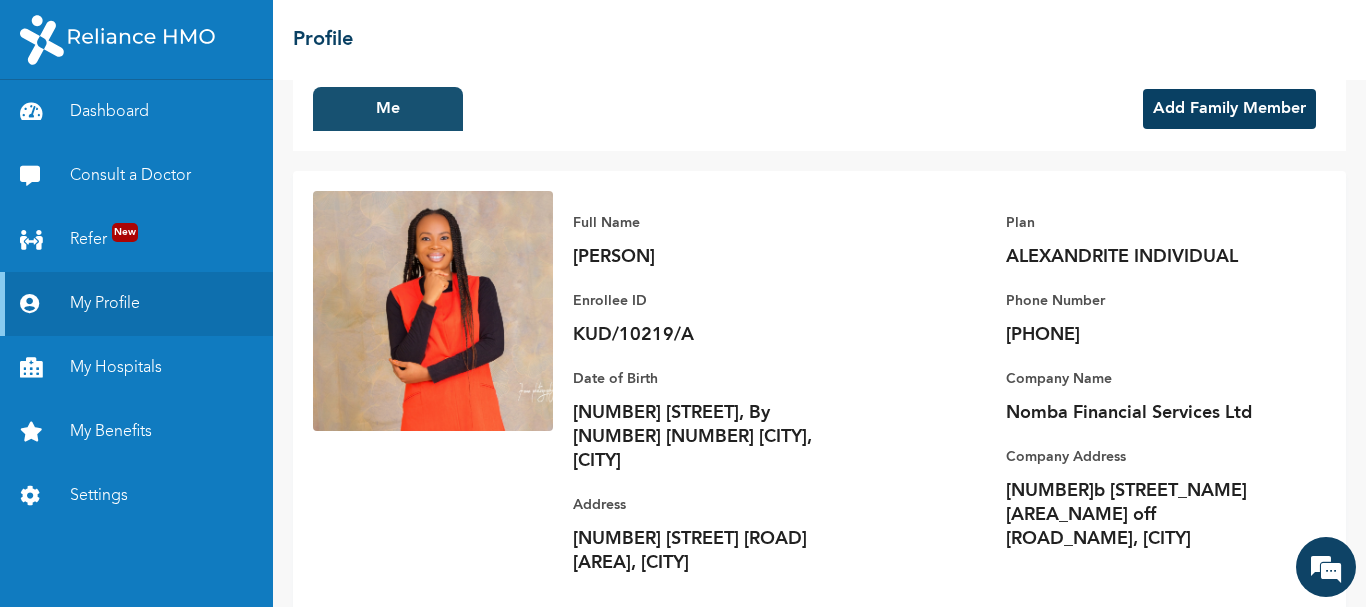 click on "Me" at bounding box center (388, 109) 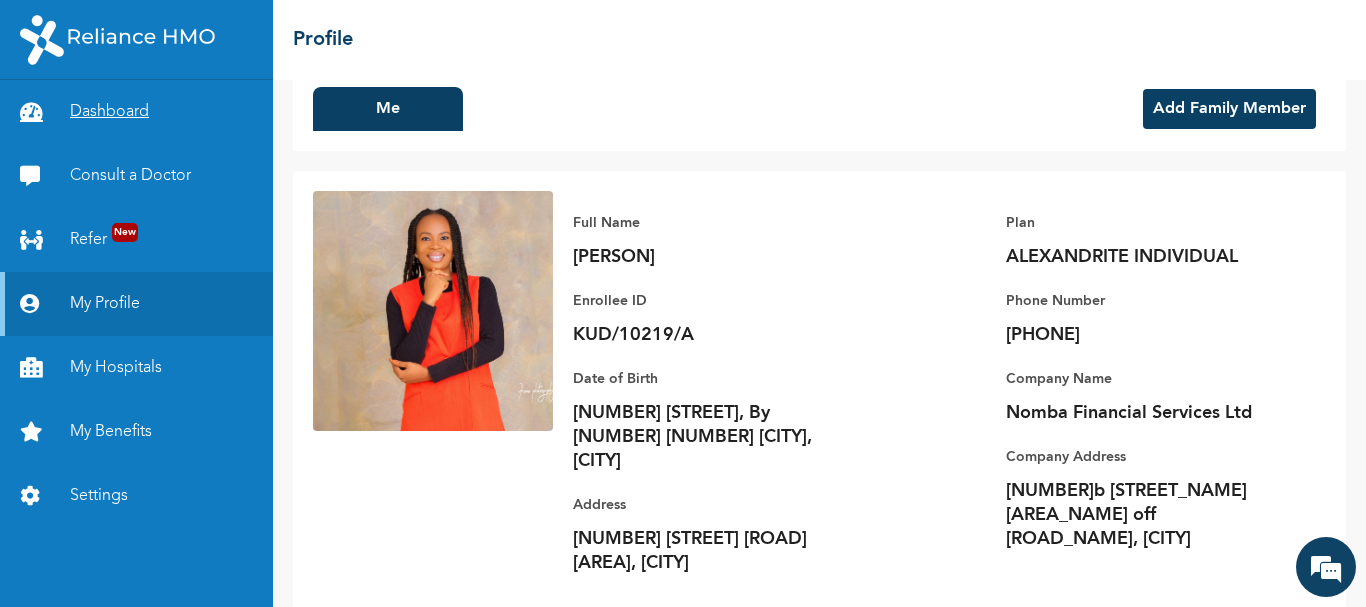 click on "Dashboard" at bounding box center (136, 112) 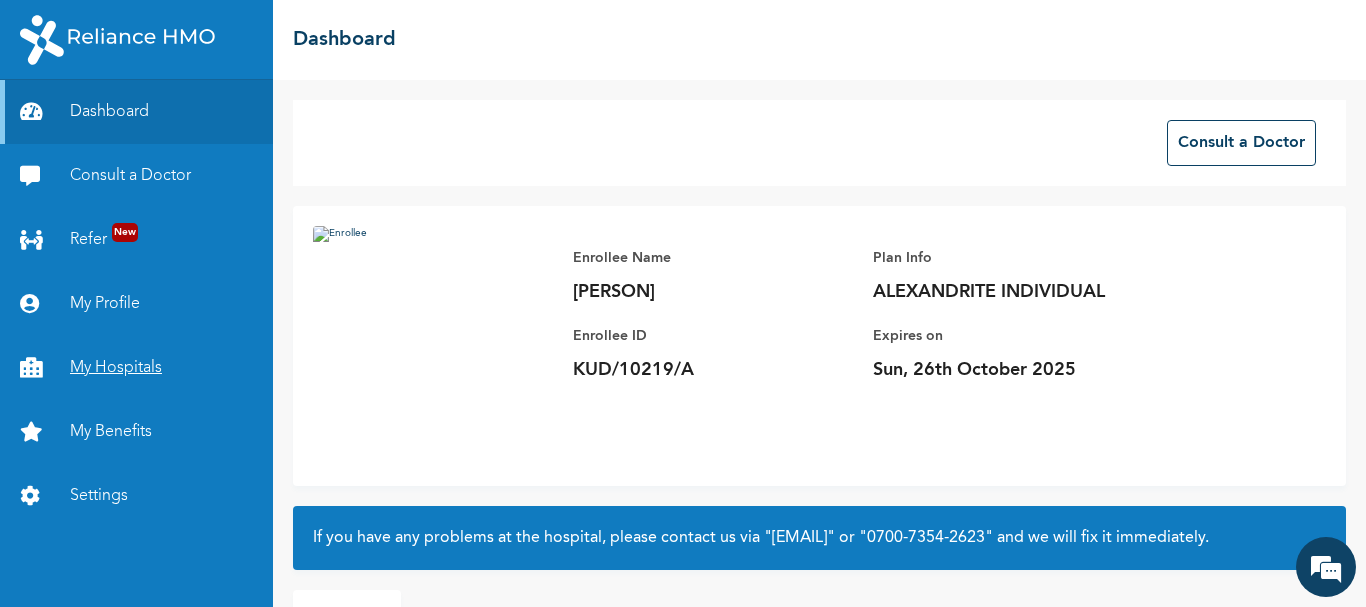 click on "My Hospitals" at bounding box center [136, 368] 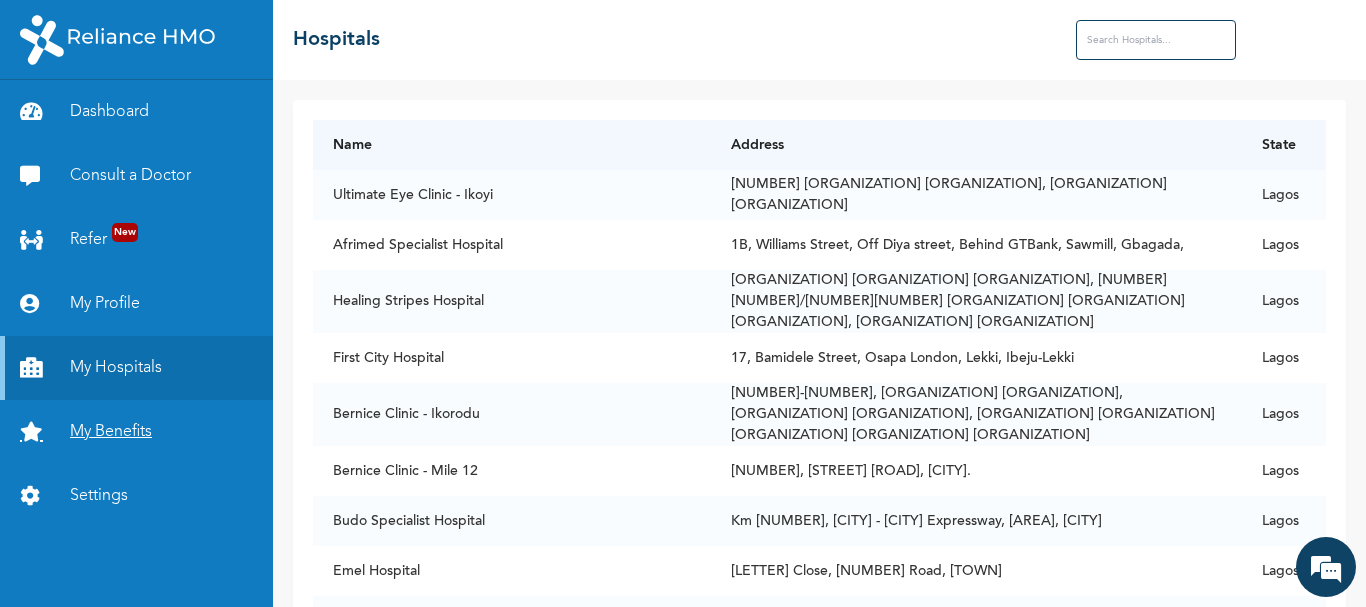 click on "My Benefits" at bounding box center [136, 432] 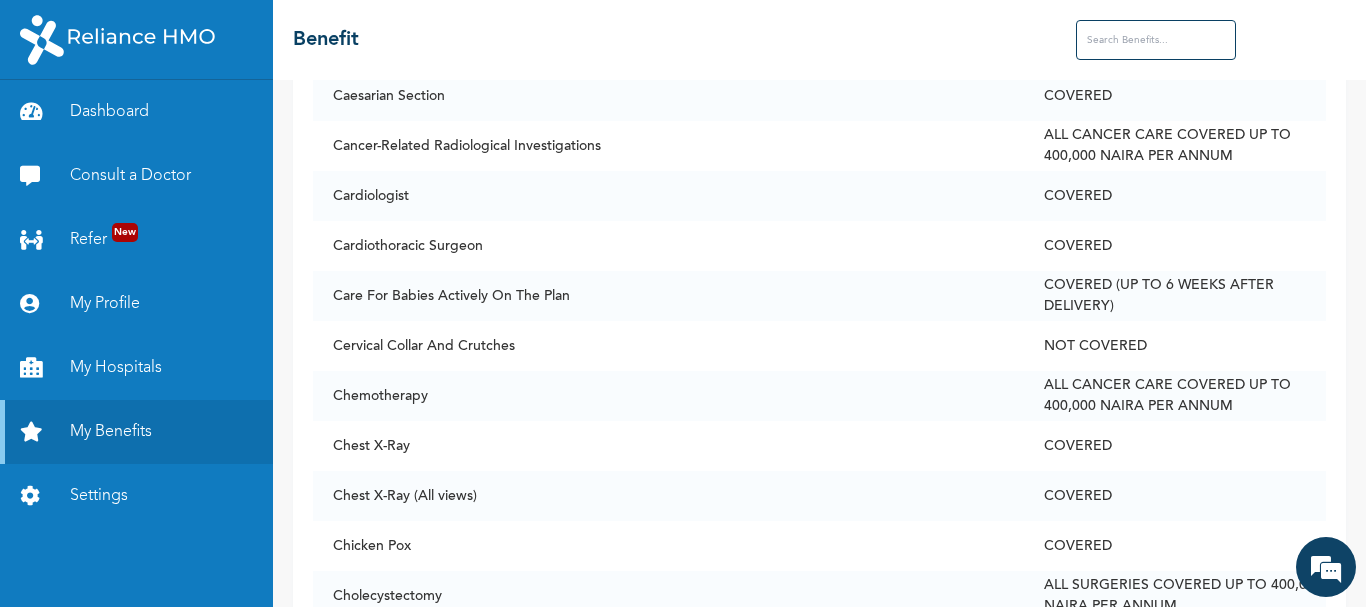 scroll, scrollTop: 1504, scrollLeft: 0, axis: vertical 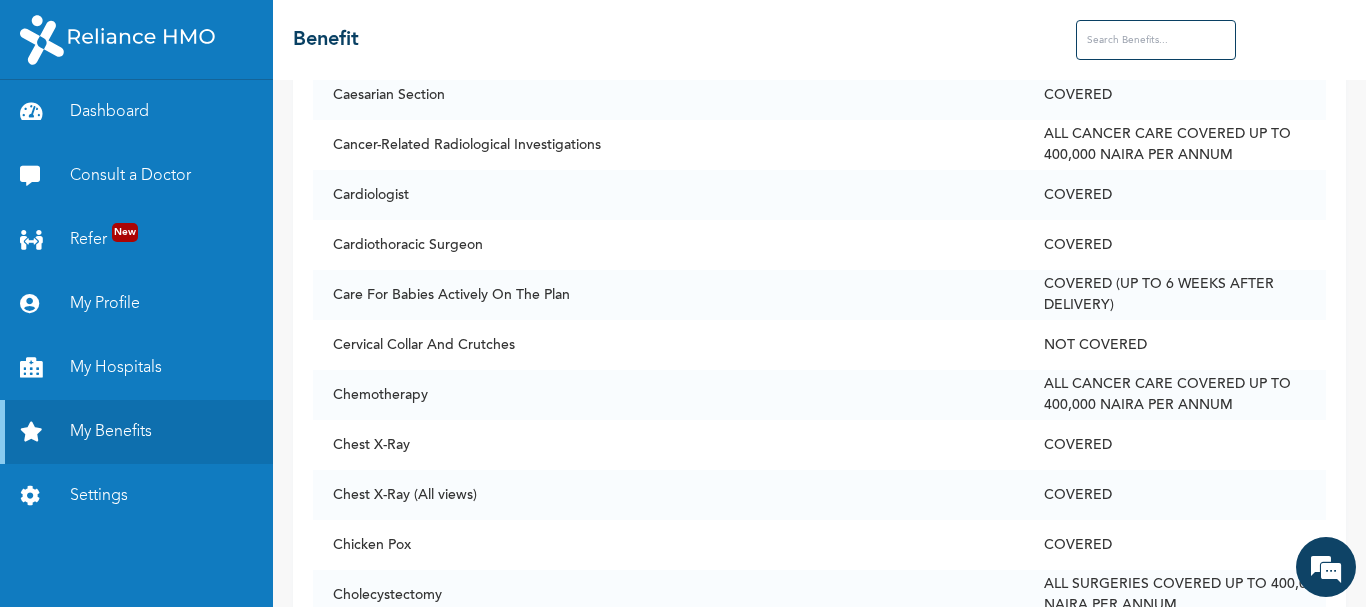 click on "Chest X-Ray" at bounding box center (668, 445) 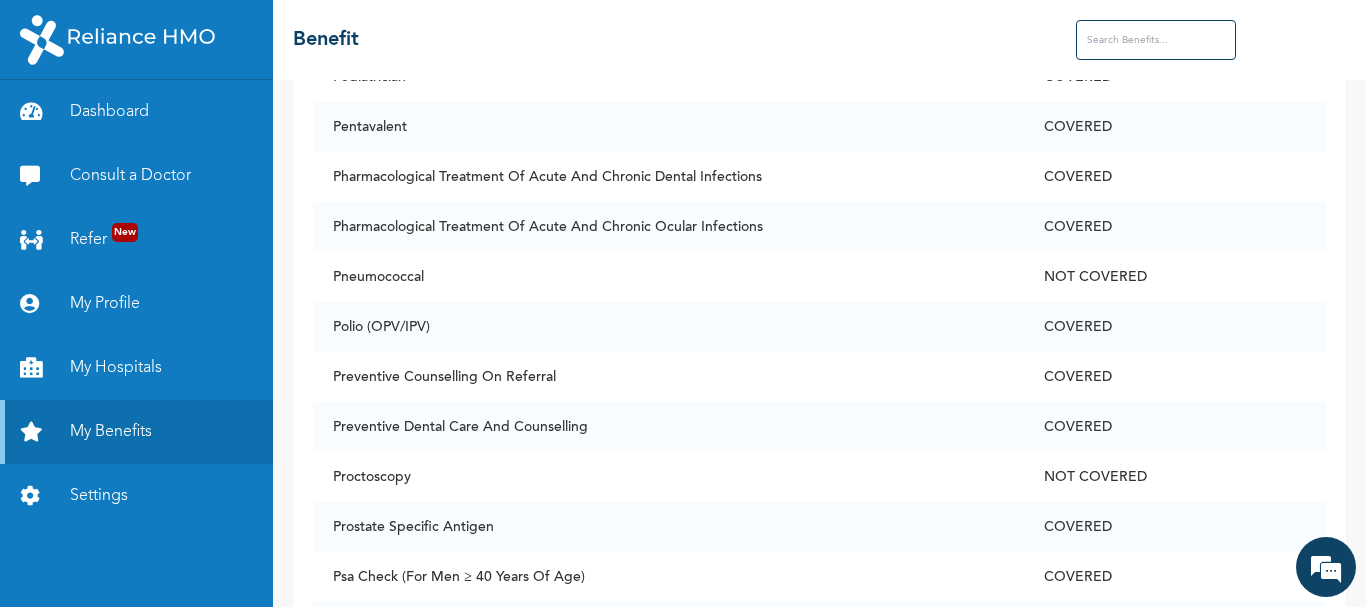 scroll, scrollTop: 6973, scrollLeft: 0, axis: vertical 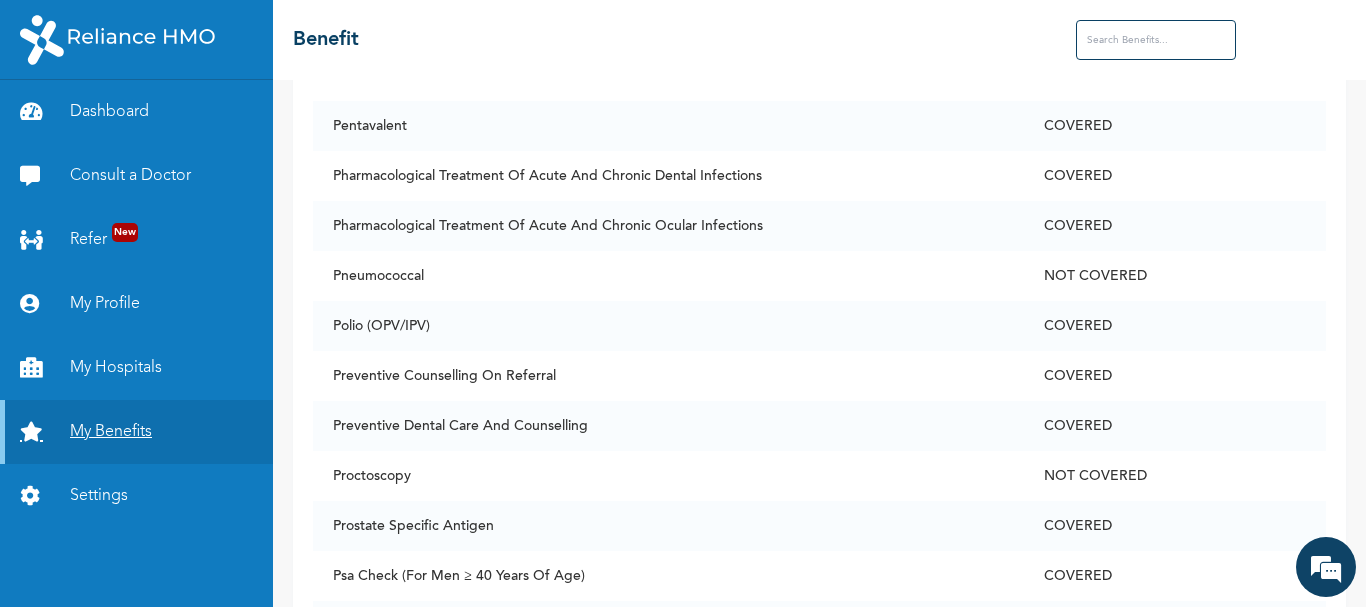 click on "My Benefits" at bounding box center (136, 432) 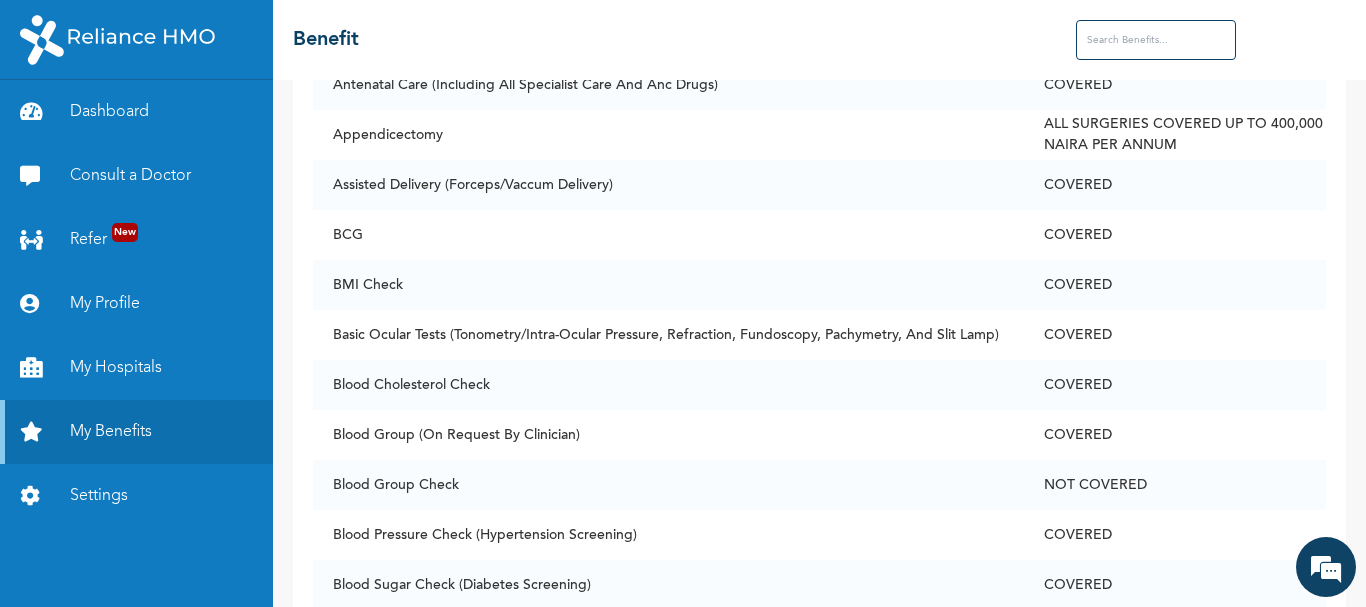 scroll, scrollTop: 0, scrollLeft: 0, axis: both 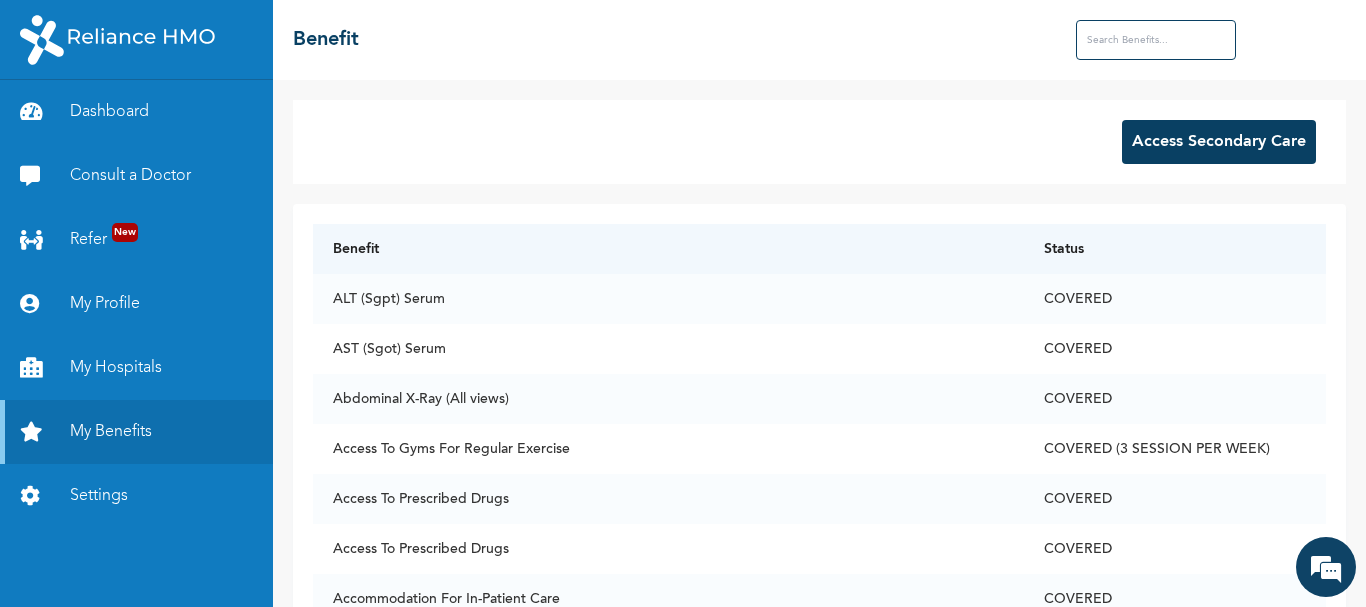 click on "Access Secondary Care" at bounding box center (1219, 142) 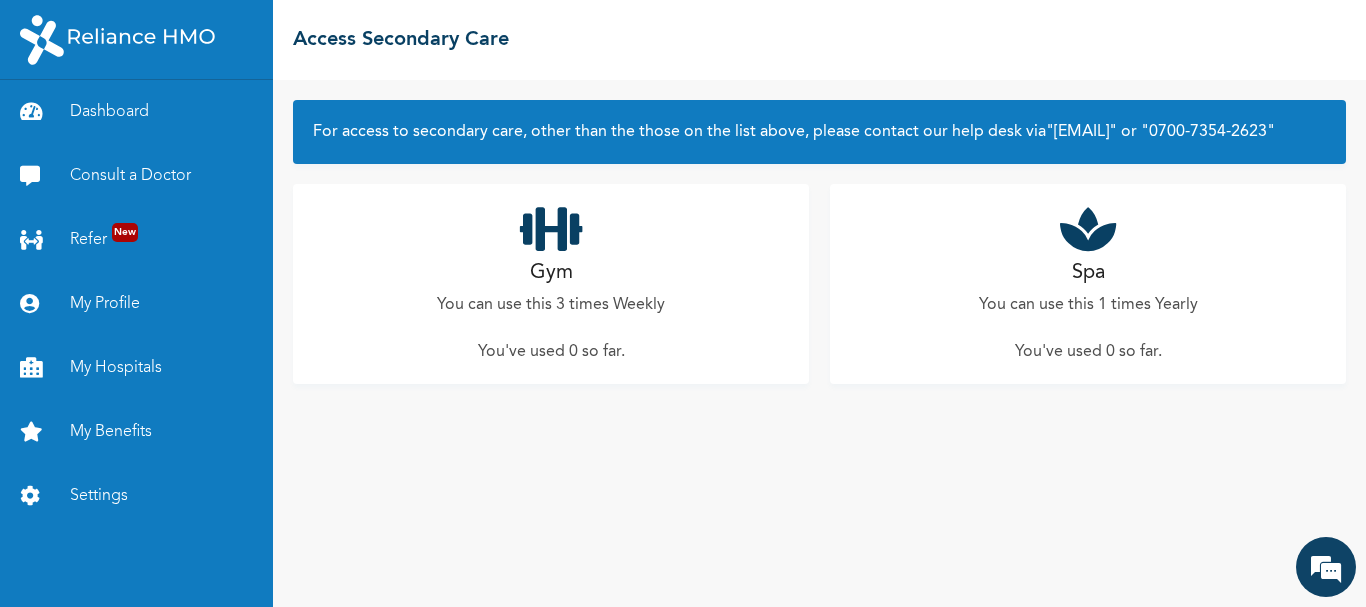 click on "You can use this 1 times Yearly" at bounding box center [1088, 305] 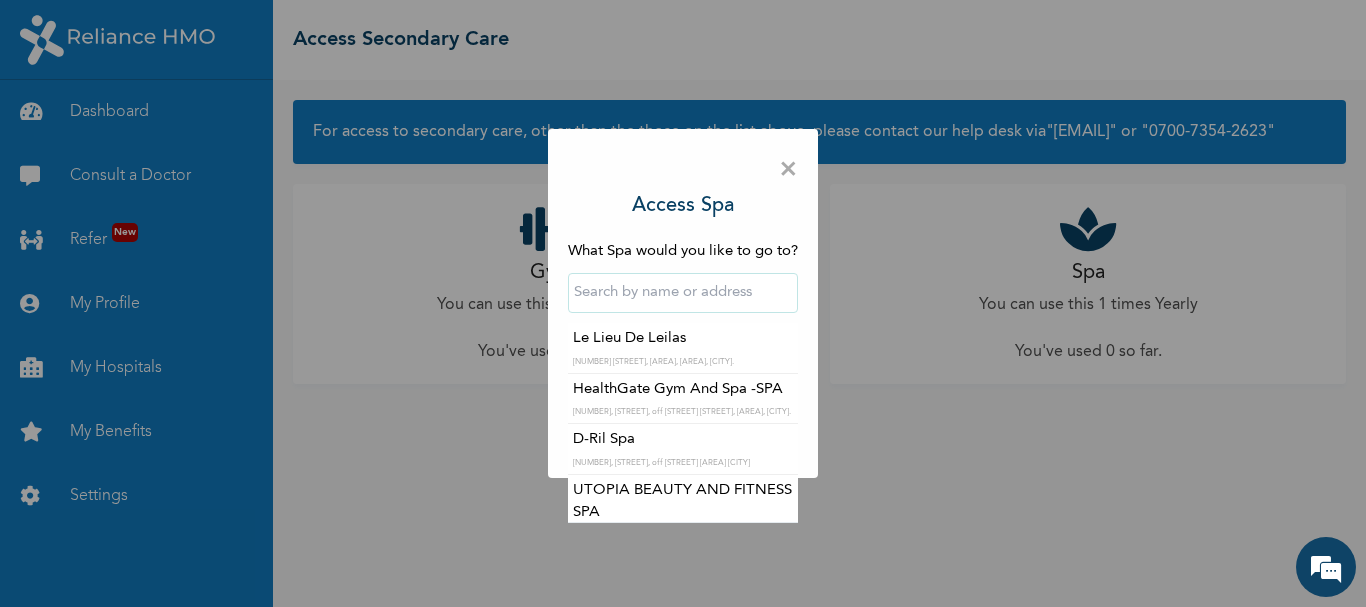 click at bounding box center (683, 293) 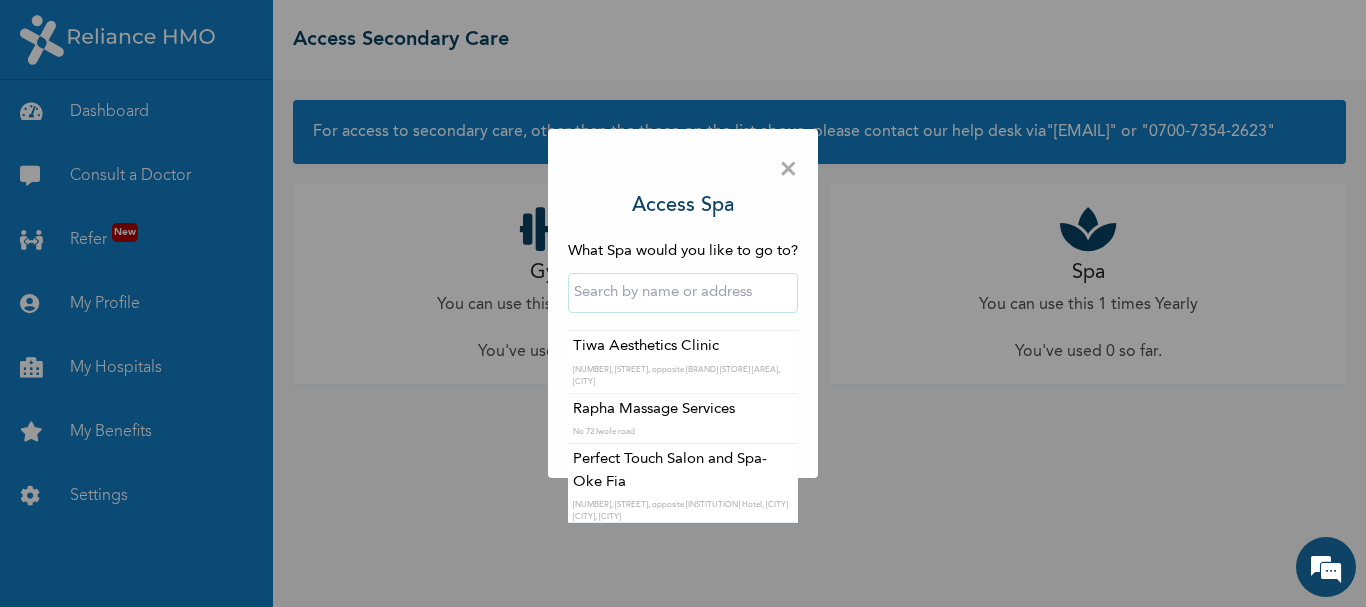 scroll, scrollTop: 4965, scrollLeft: 0, axis: vertical 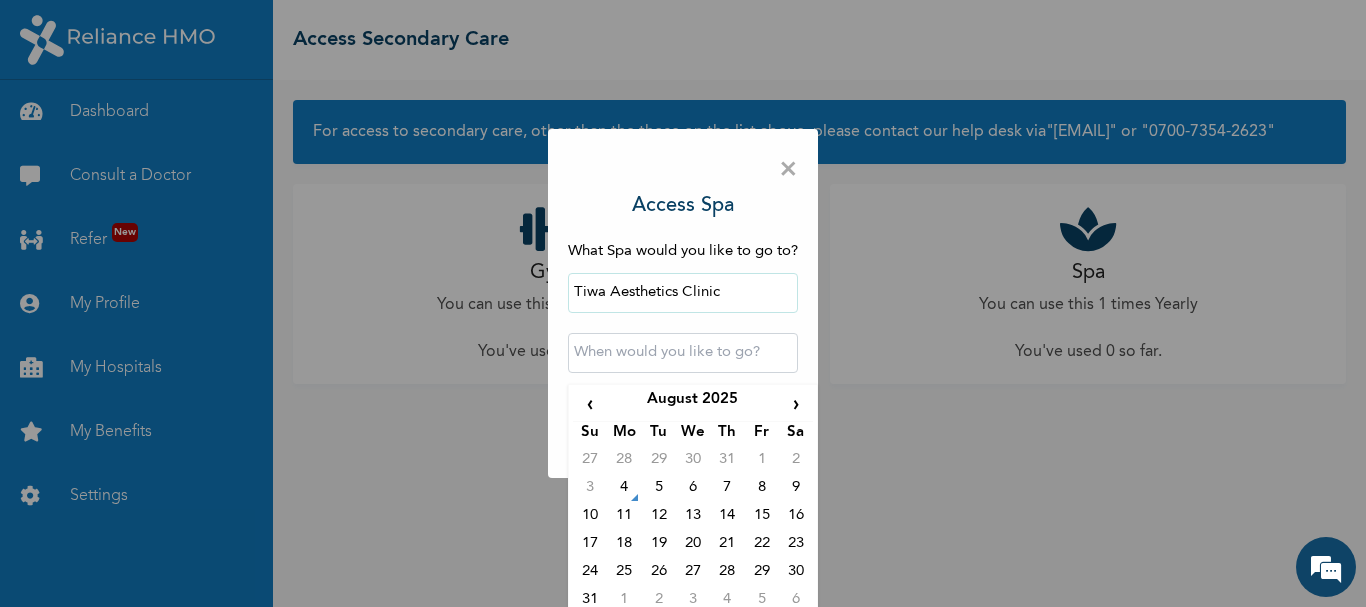 click at bounding box center (683, 353) 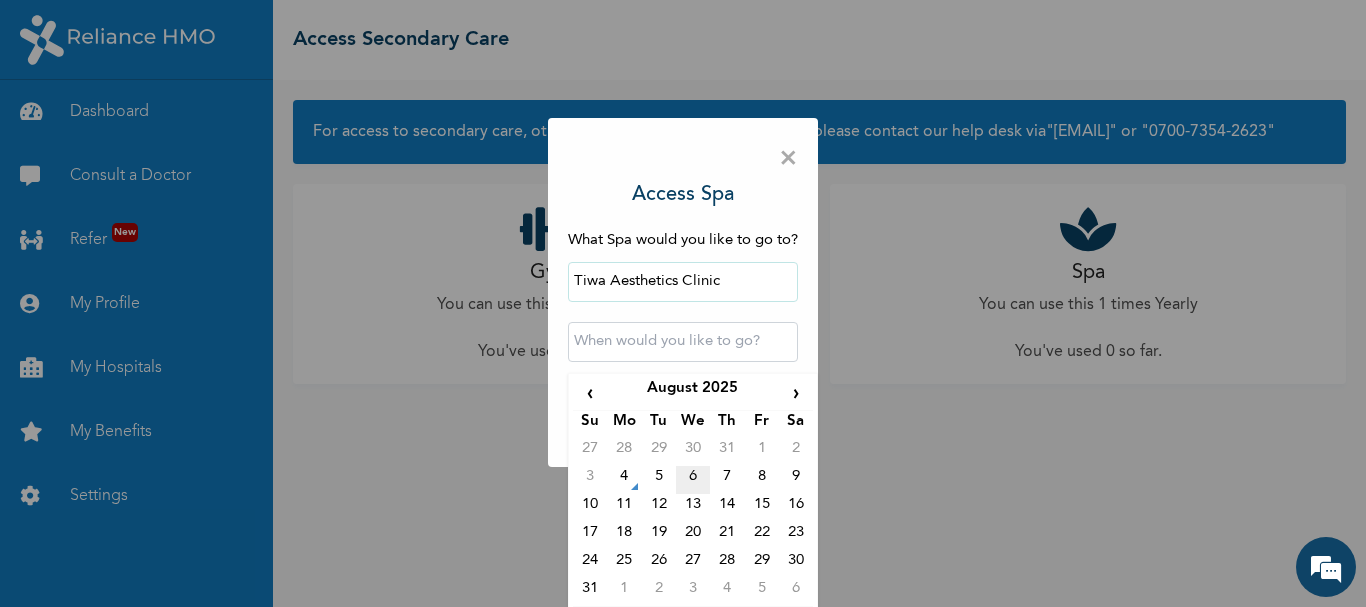 scroll, scrollTop: 13, scrollLeft: 0, axis: vertical 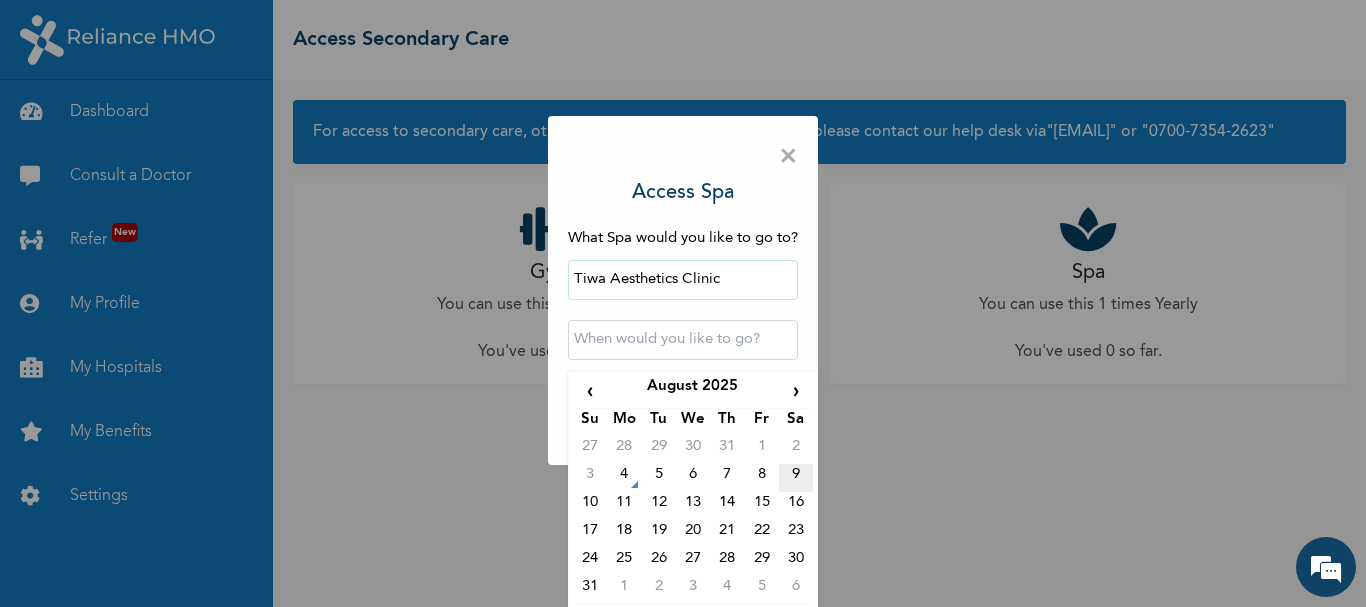 click on "9" at bounding box center (796, 478) 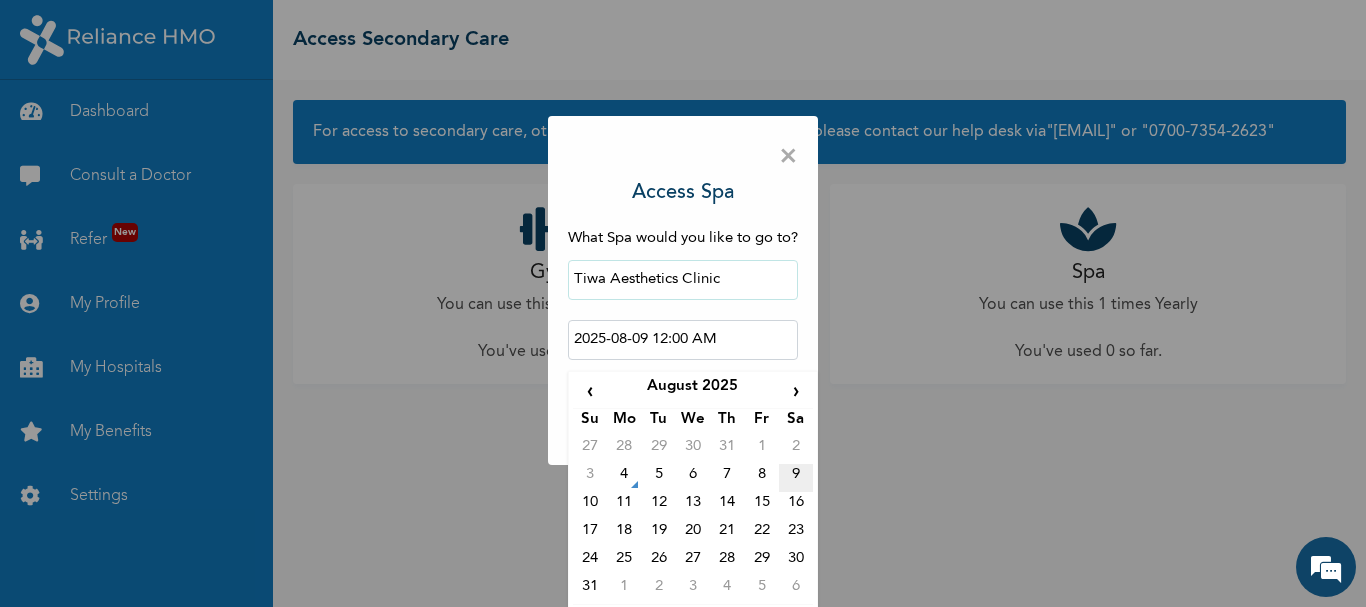 scroll, scrollTop: 0, scrollLeft: 0, axis: both 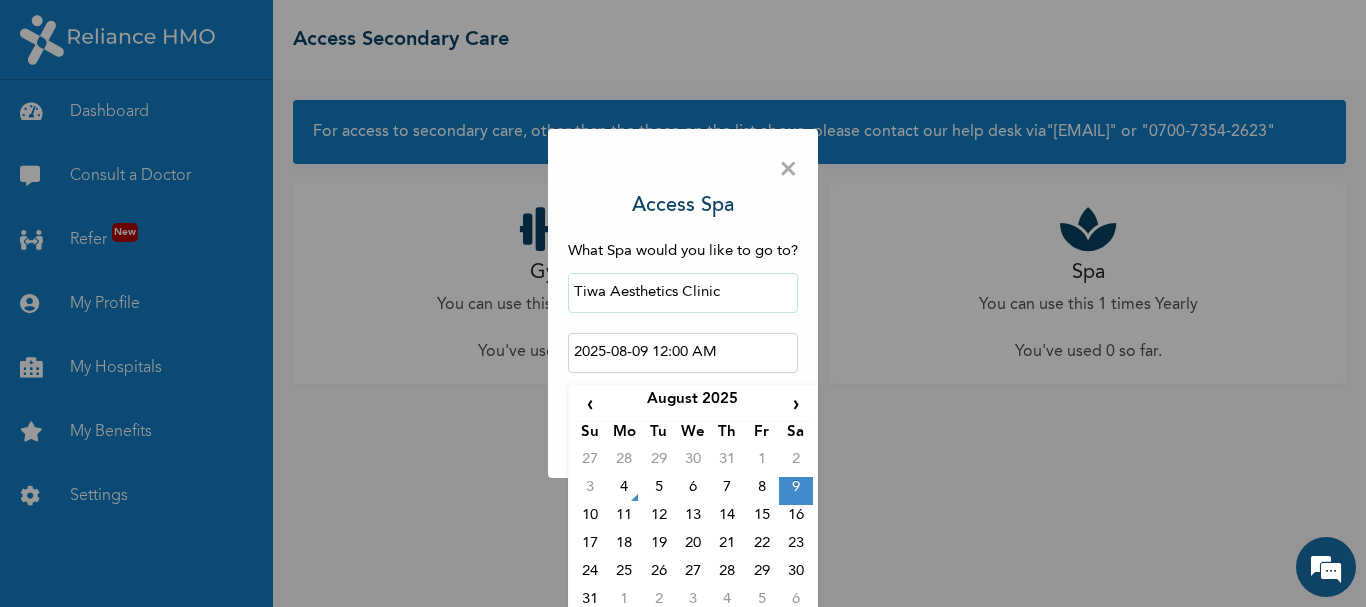 click on "2025-08-09 12:00 AM" at bounding box center (683, 353) 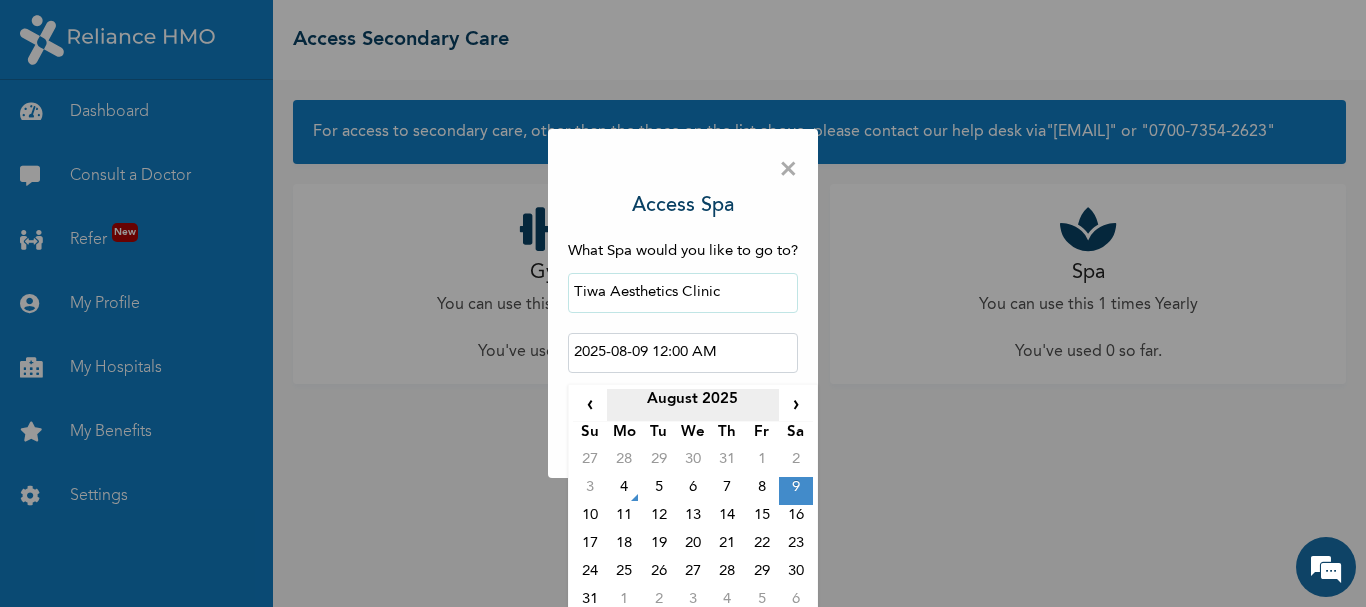 scroll, scrollTop: 43, scrollLeft: 0, axis: vertical 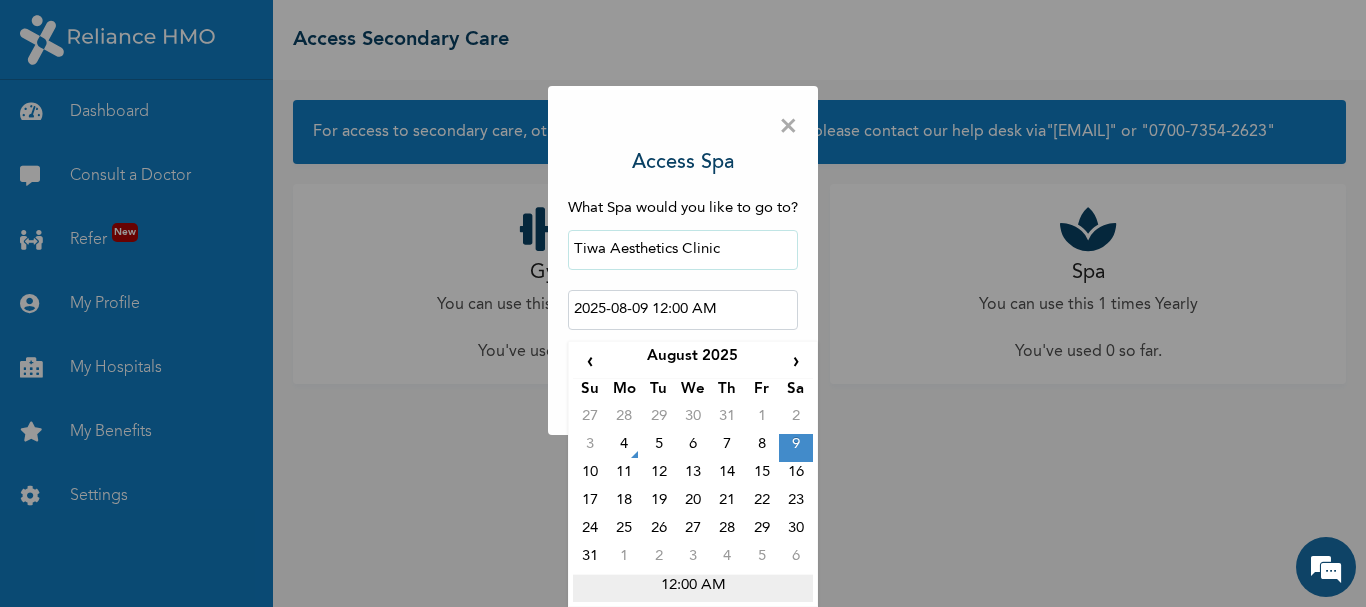 click on "12:00 AM" at bounding box center [693, 588] 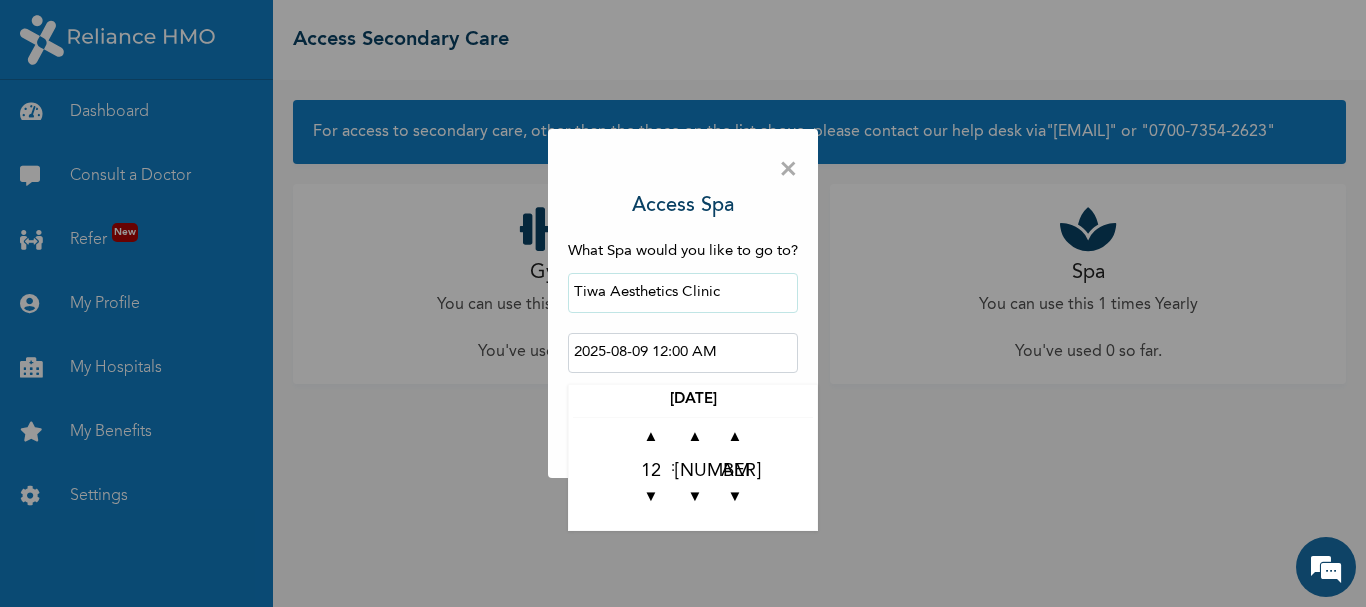 scroll, scrollTop: 0, scrollLeft: 0, axis: both 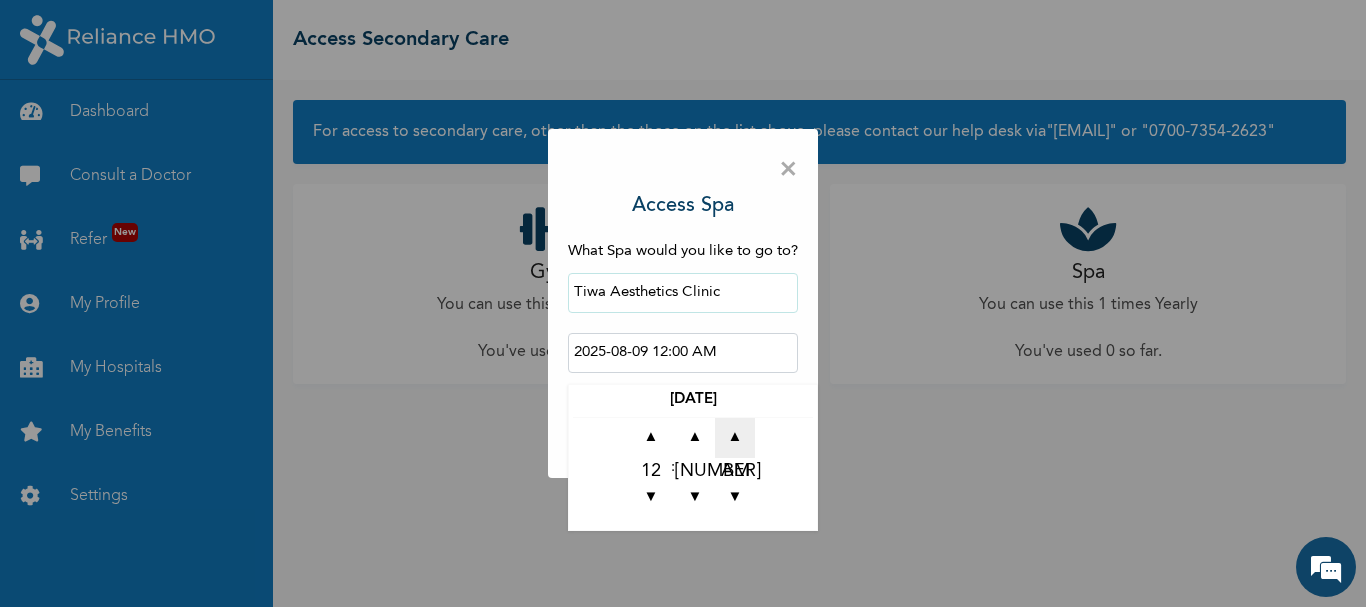 click on "▲" at bounding box center [735, 438] 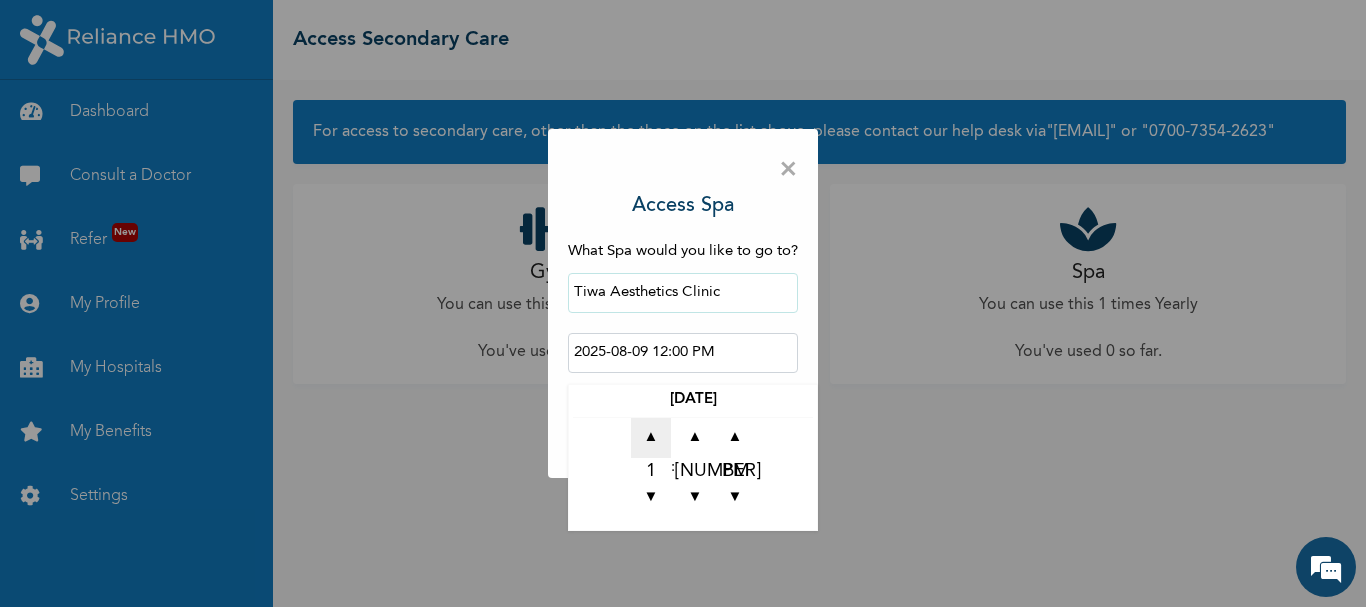 click on "▲" at bounding box center (651, 438) 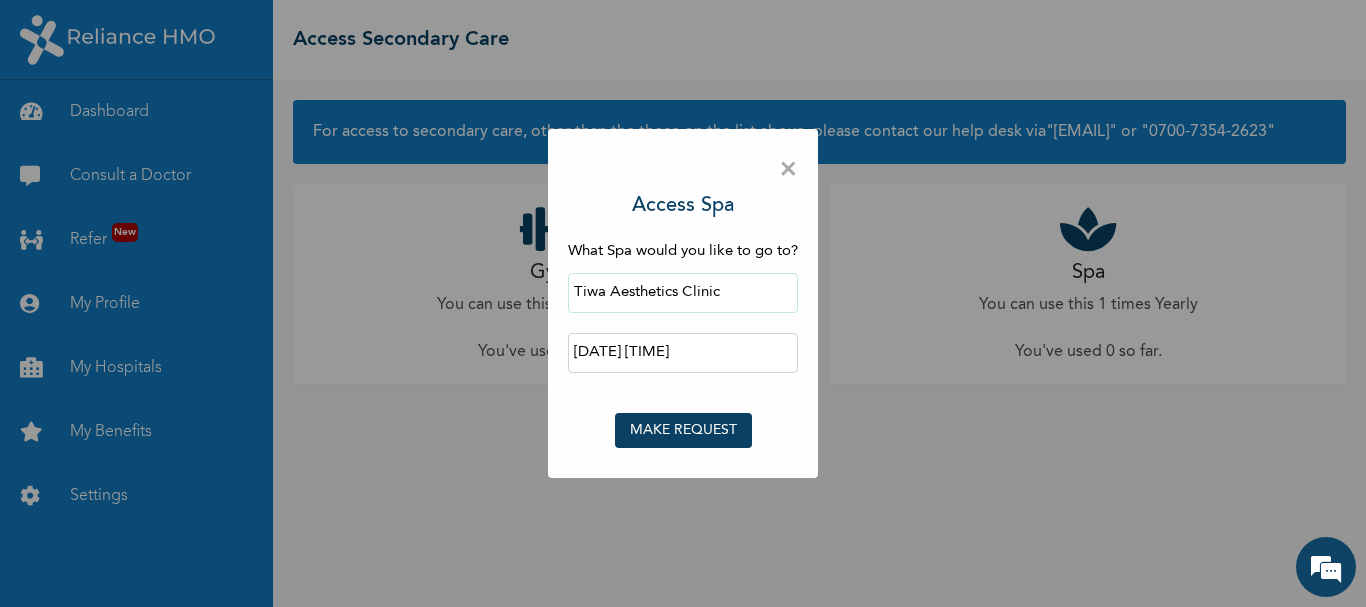 click on "Access Spa What Spa would you like to go to? [ORGANIZATION_NAME] [ORGANIZATION_NAME] [DATE] [TIME] [NUMBER] [NUMBER] [NUMBER] [NUMBER] MAKE REQUEST" at bounding box center [683, 303] 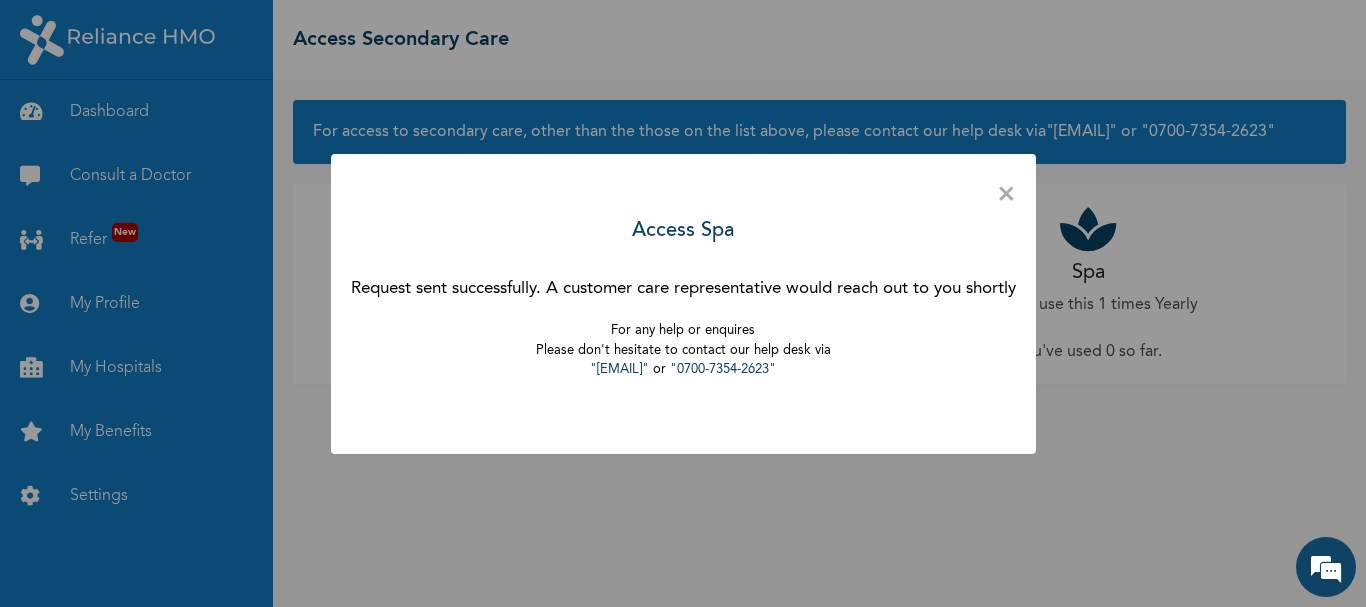click on "× [BRAND] [BRAND] Request sent successfully. A customer care representative would reach out to you shortly For any help or enquires    Please don't hesitate to contact our help desk via  "[EMAIL]"   or     "[PHONE]"" at bounding box center [683, 303] 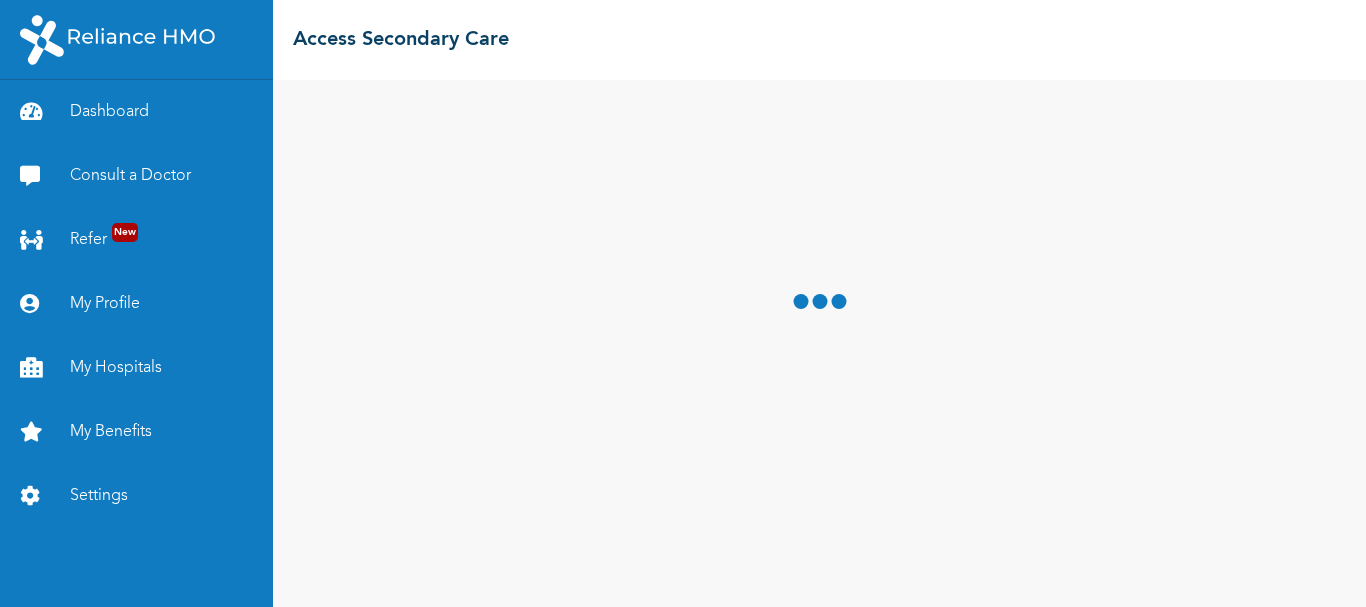 scroll, scrollTop: 0, scrollLeft: 0, axis: both 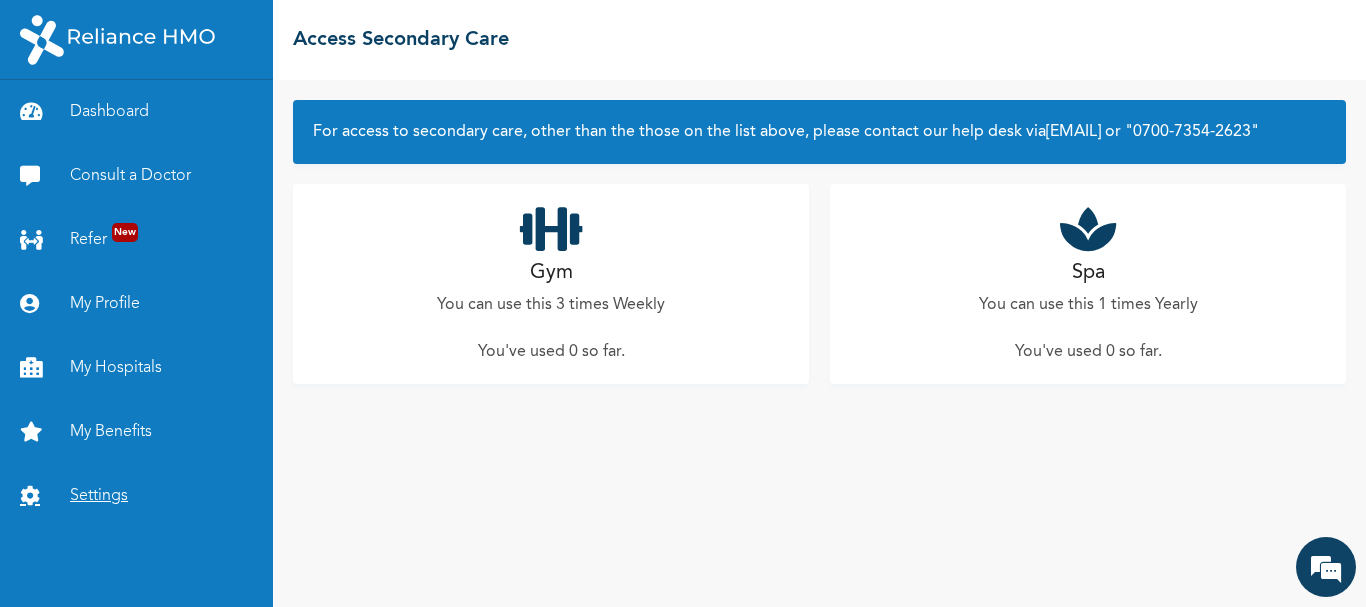 click on "Settings" at bounding box center (136, 496) 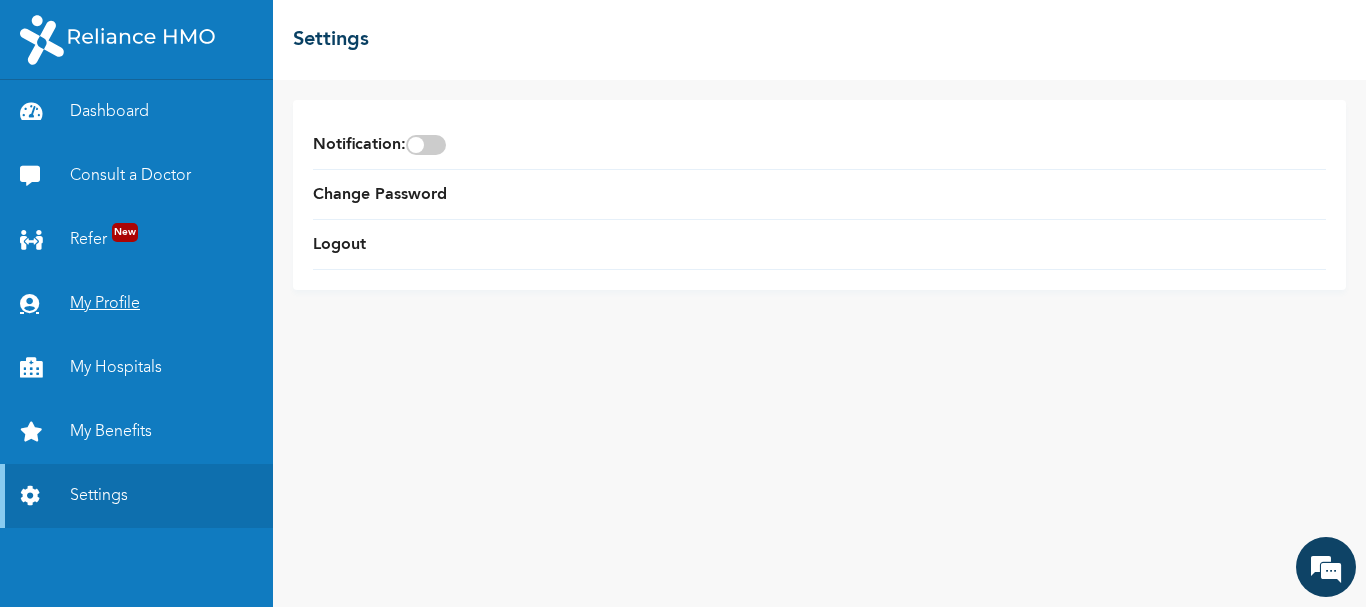 click on "My Profile" at bounding box center (136, 304) 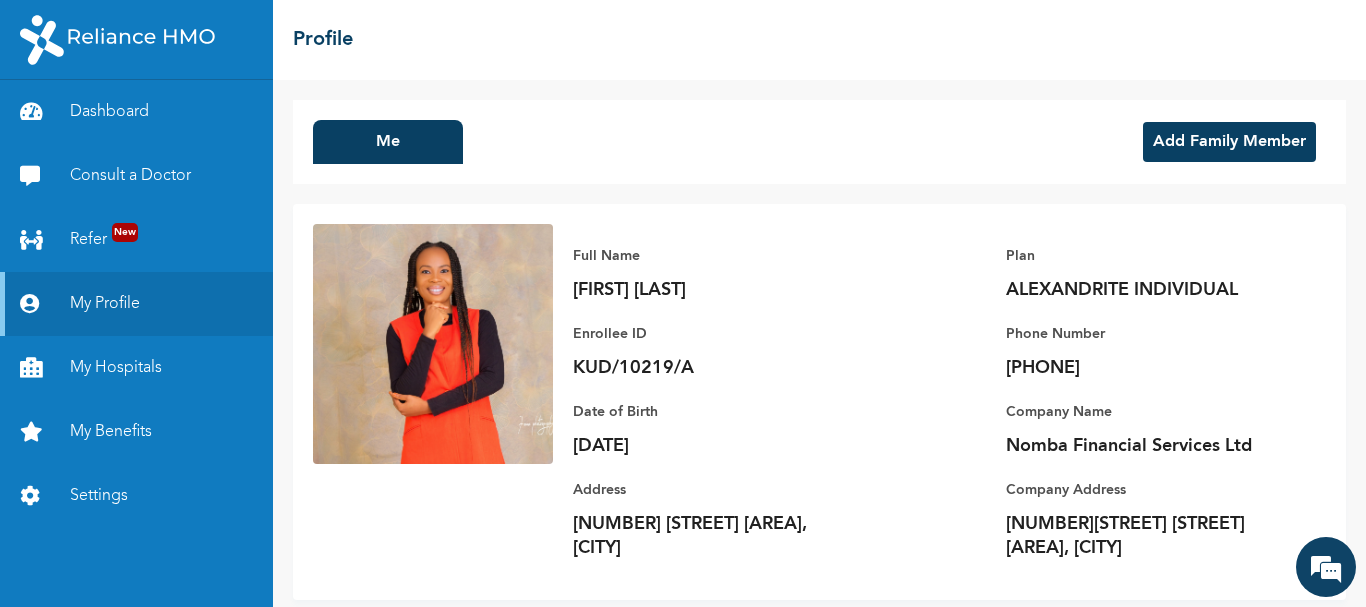 scroll, scrollTop: 0, scrollLeft: 0, axis: both 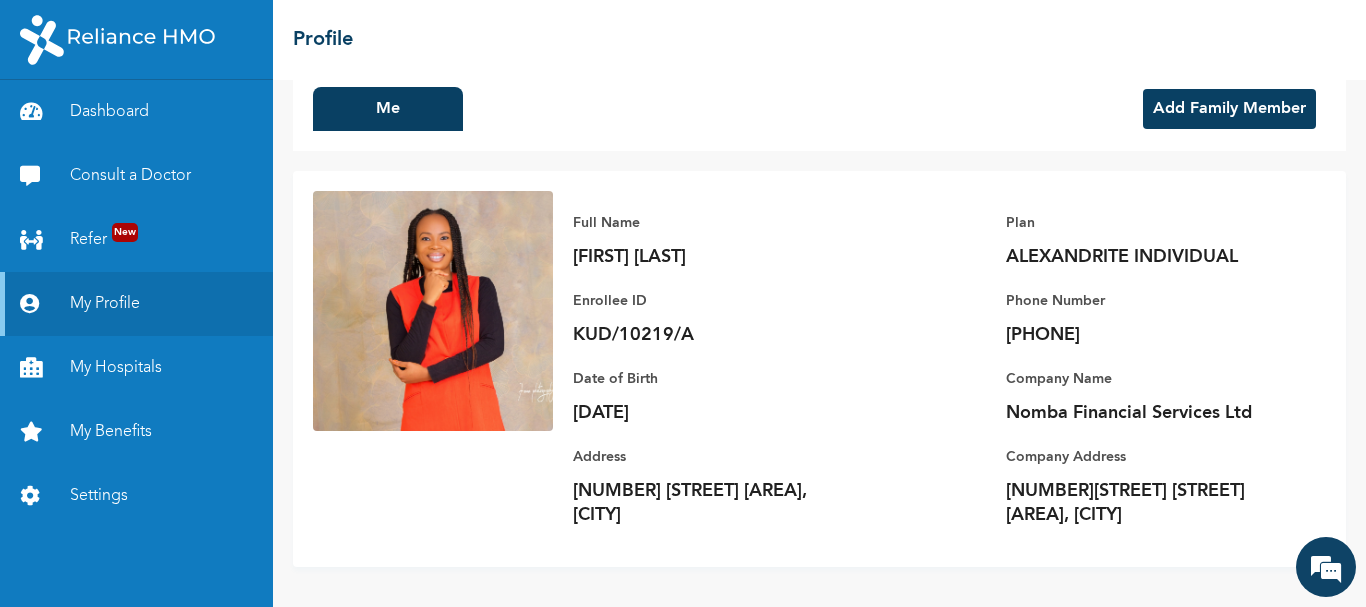 click at bounding box center [433, 311] 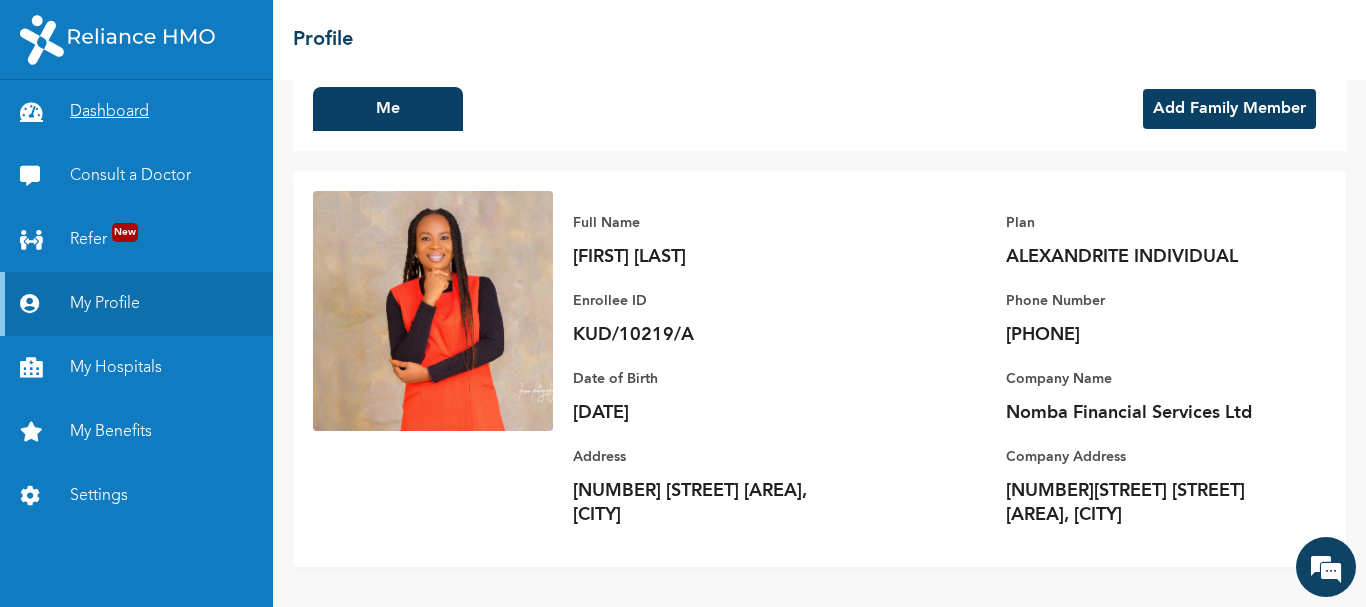 click on "Dashboard" at bounding box center (136, 112) 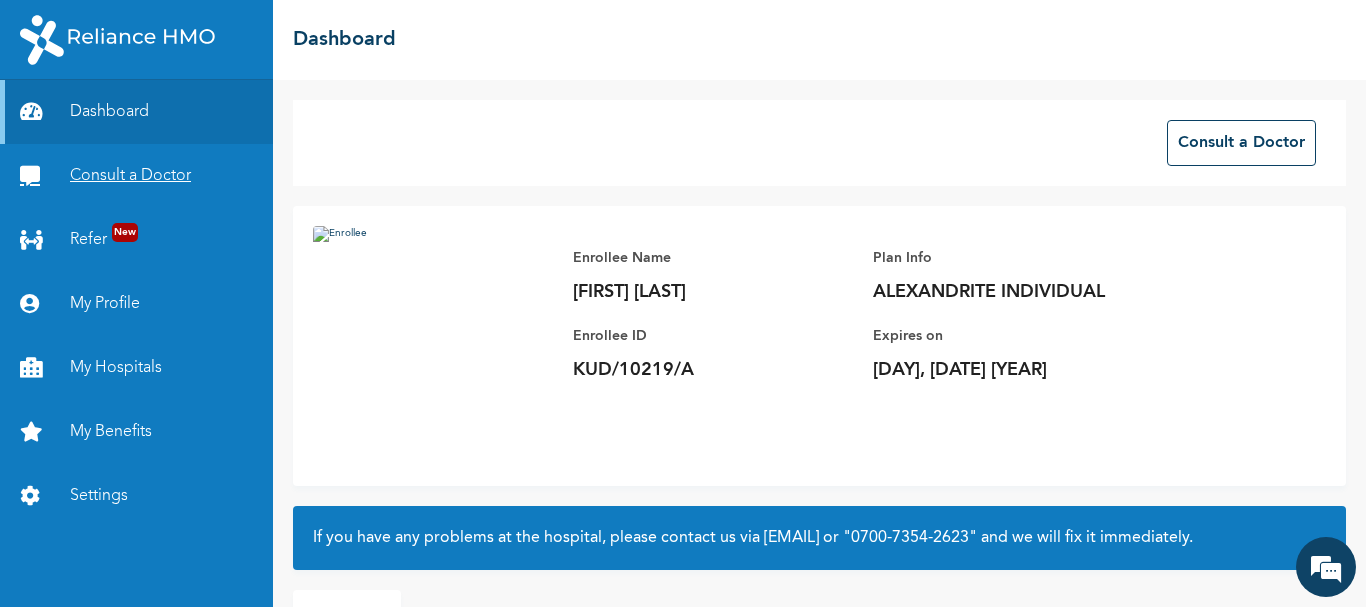 click on "Consult a Doctor" at bounding box center (136, 176) 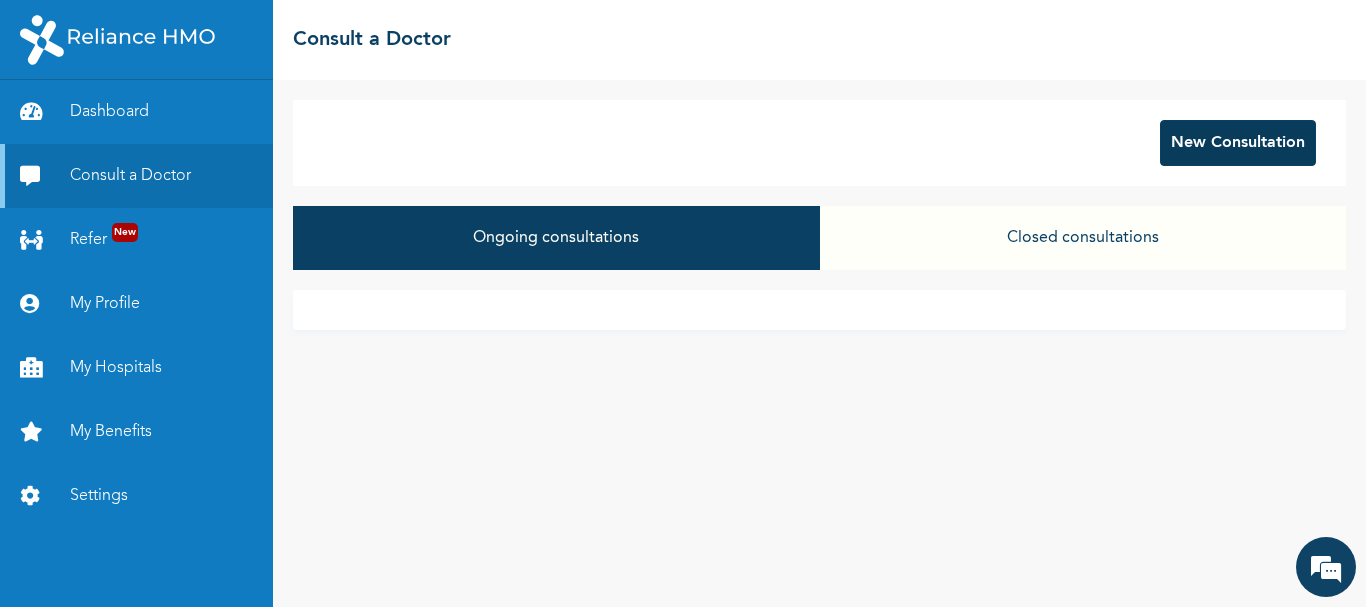 click on "New Consultation" at bounding box center (1238, 143) 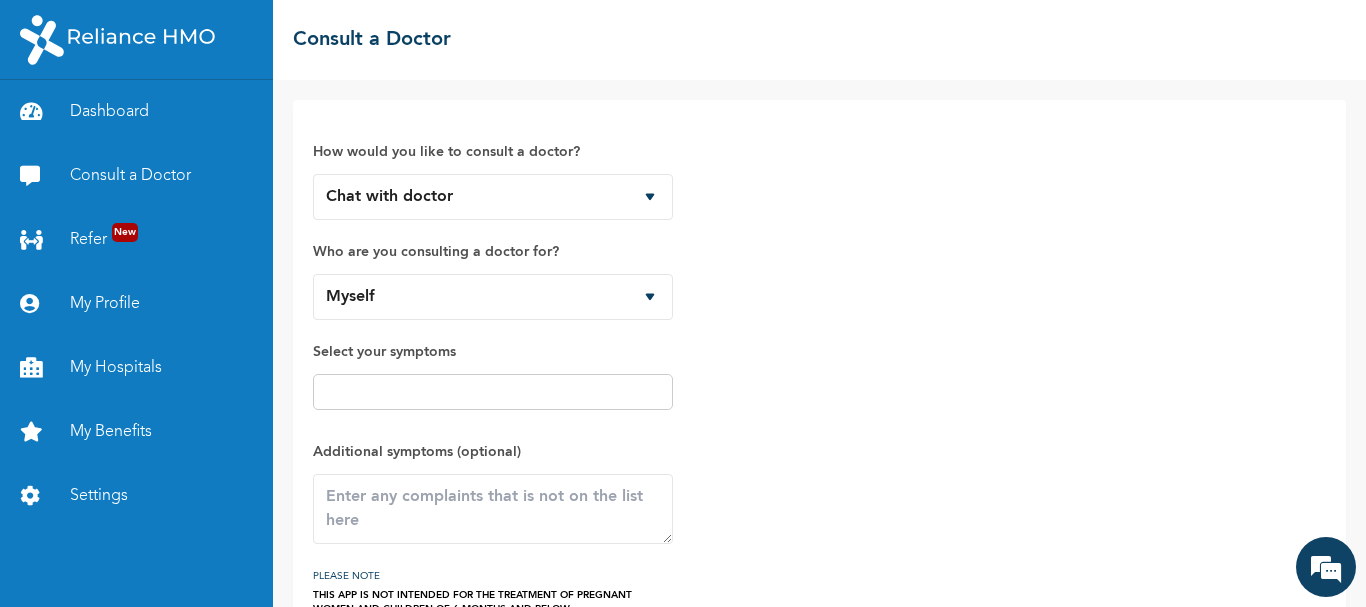 click at bounding box center [493, 392] 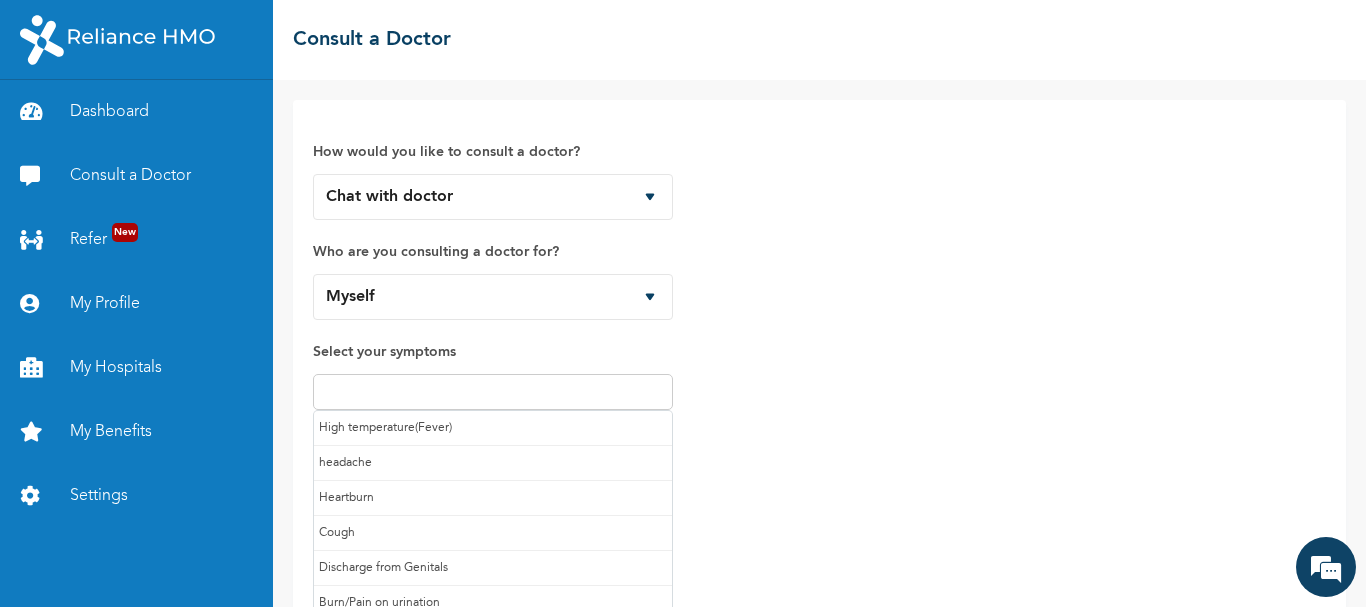click at bounding box center (493, 392) 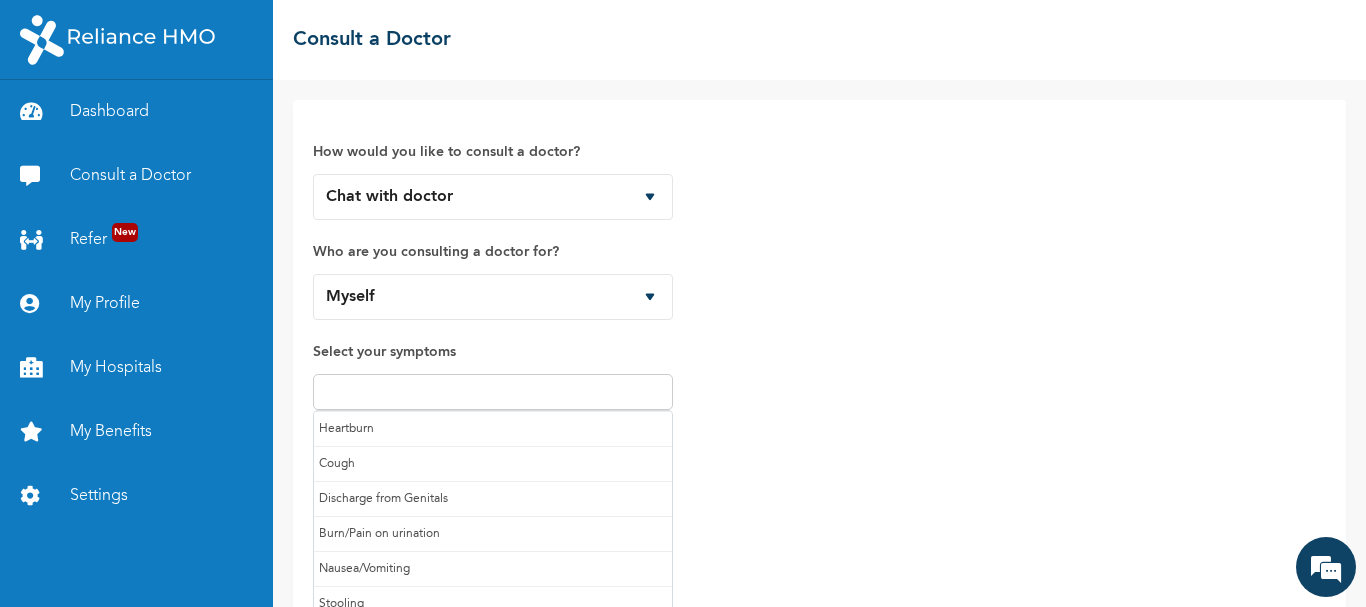 scroll, scrollTop: 70, scrollLeft: 0, axis: vertical 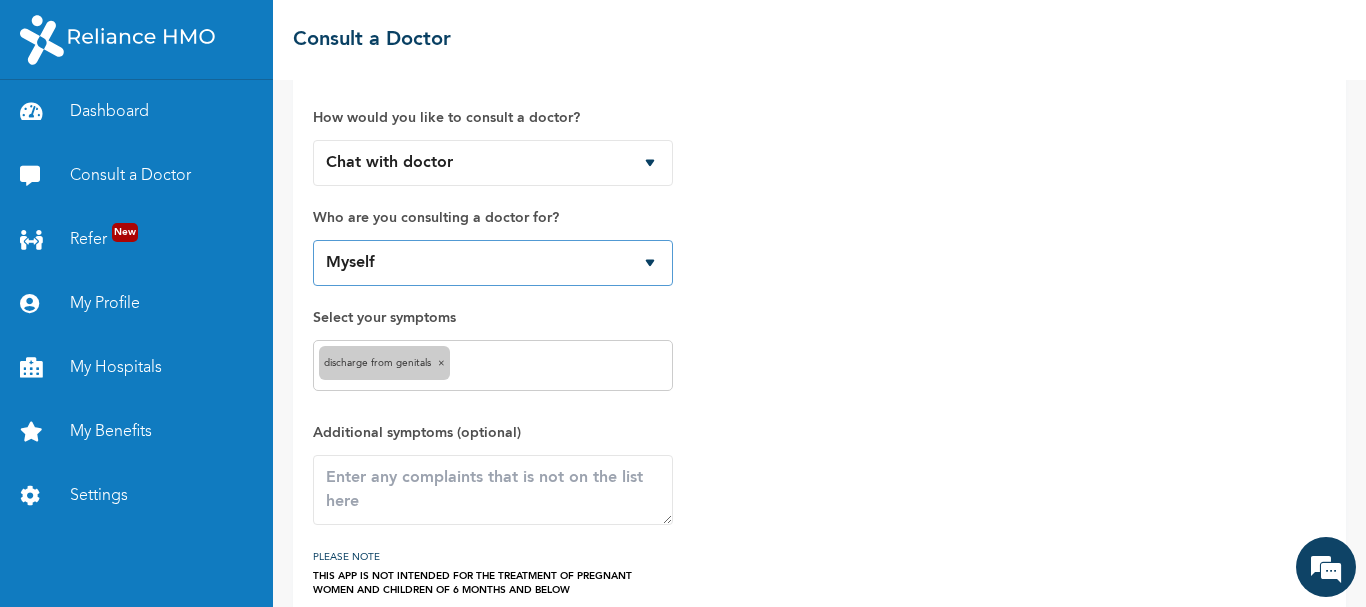 click on "Myself" at bounding box center (493, 263) 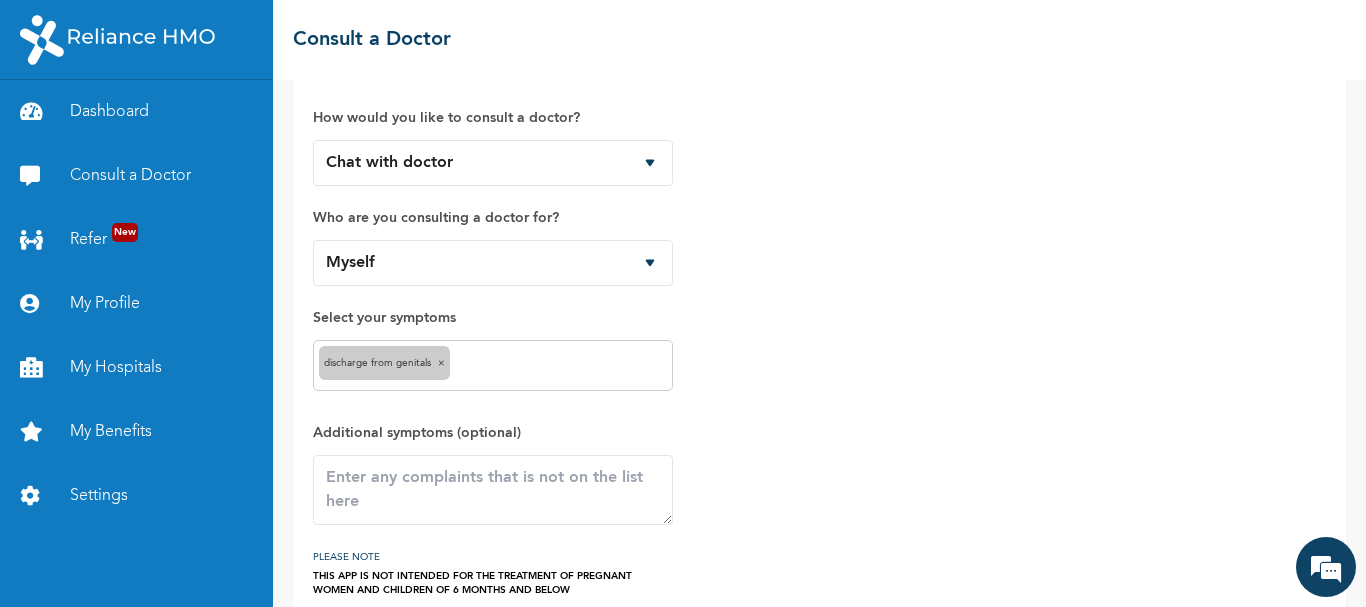 click on "Select your symptoms Discharge from Genitals  ×" at bounding box center (493, 353) 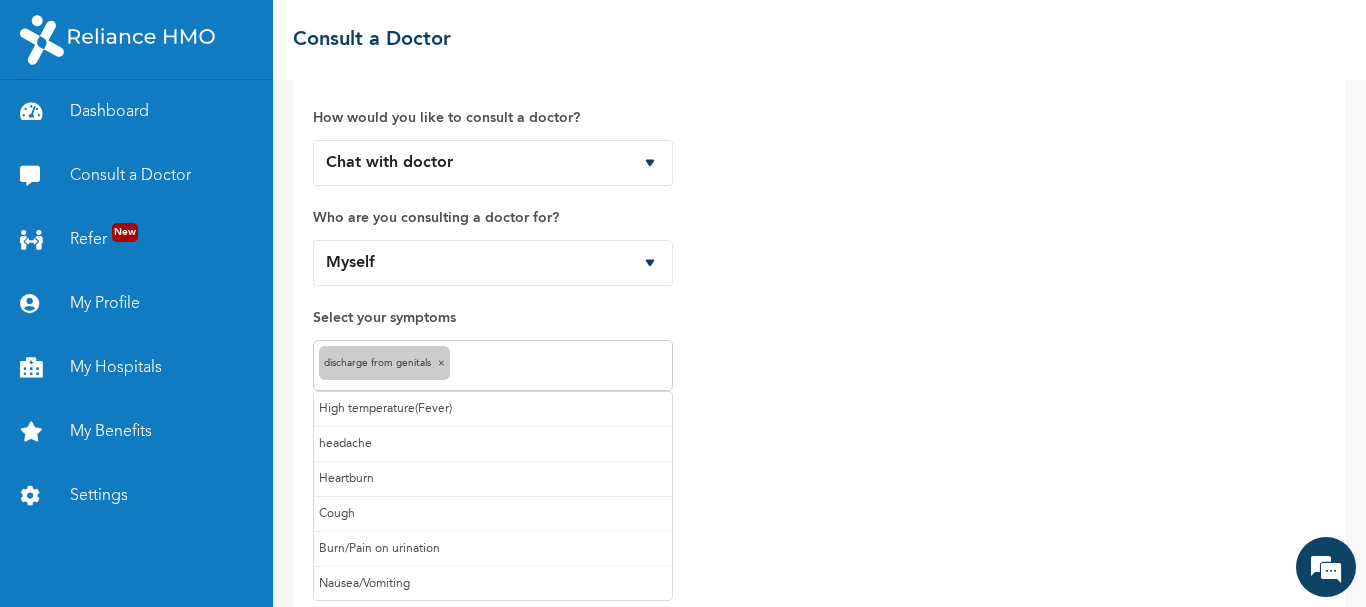 click at bounding box center [561, 366] 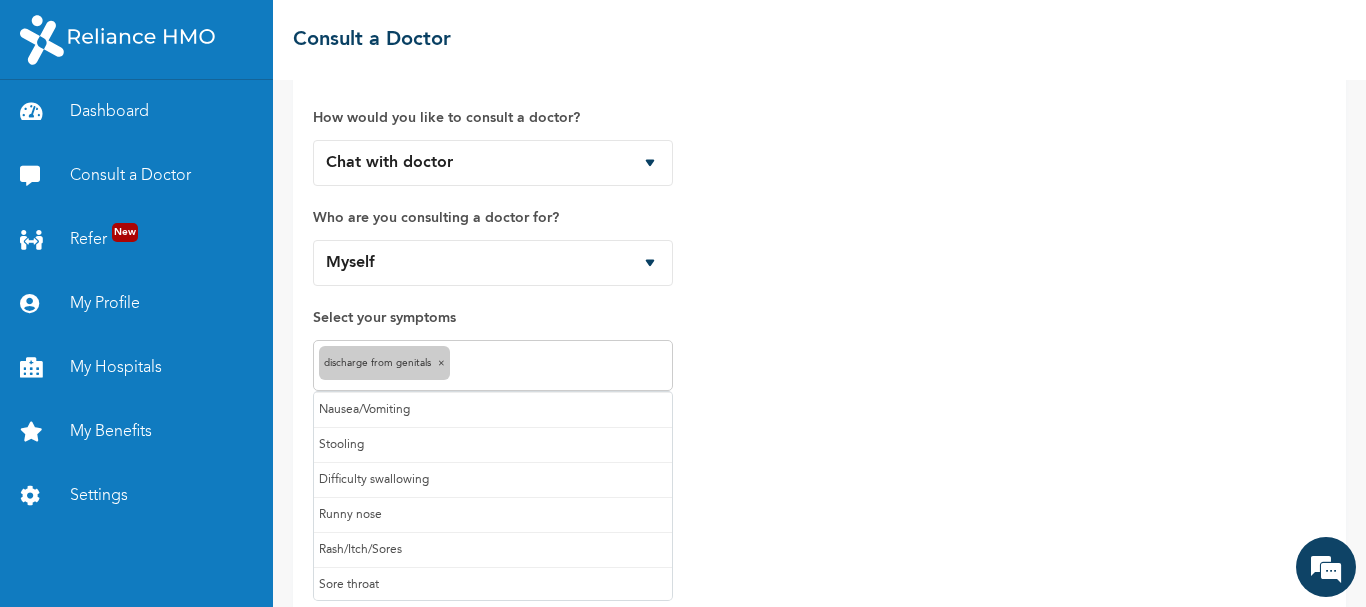 scroll, scrollTop: 177, scrollLeft: 0, axis: vertical 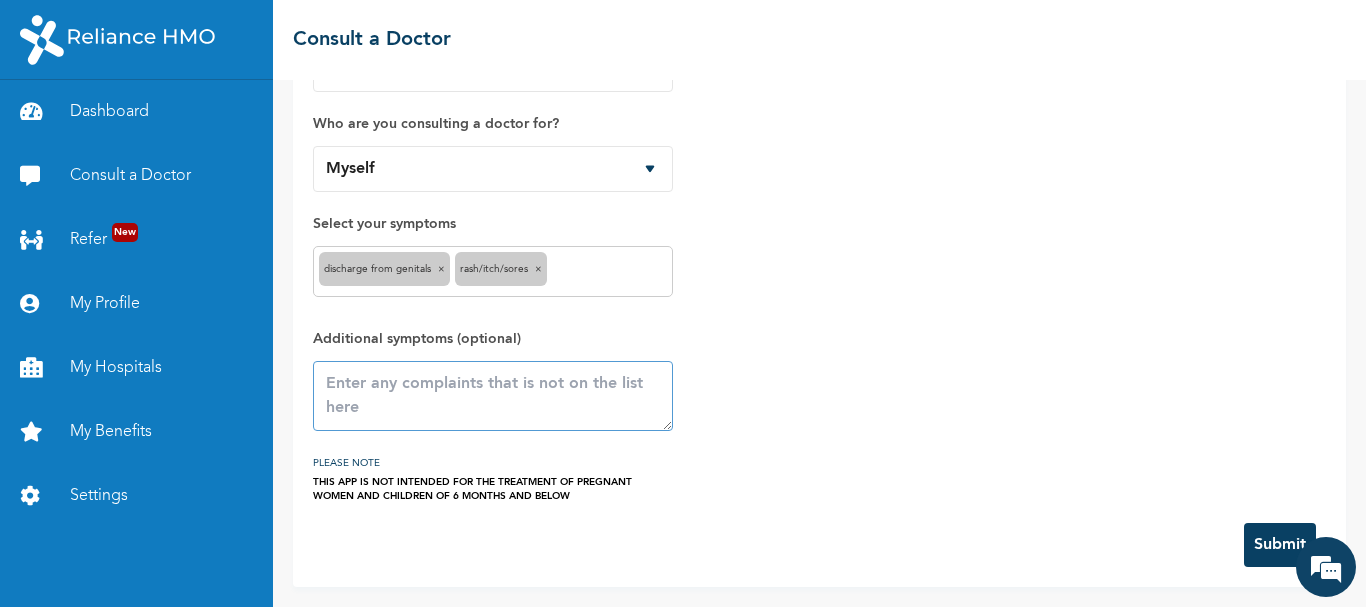 click at bounding box center [493, 396] 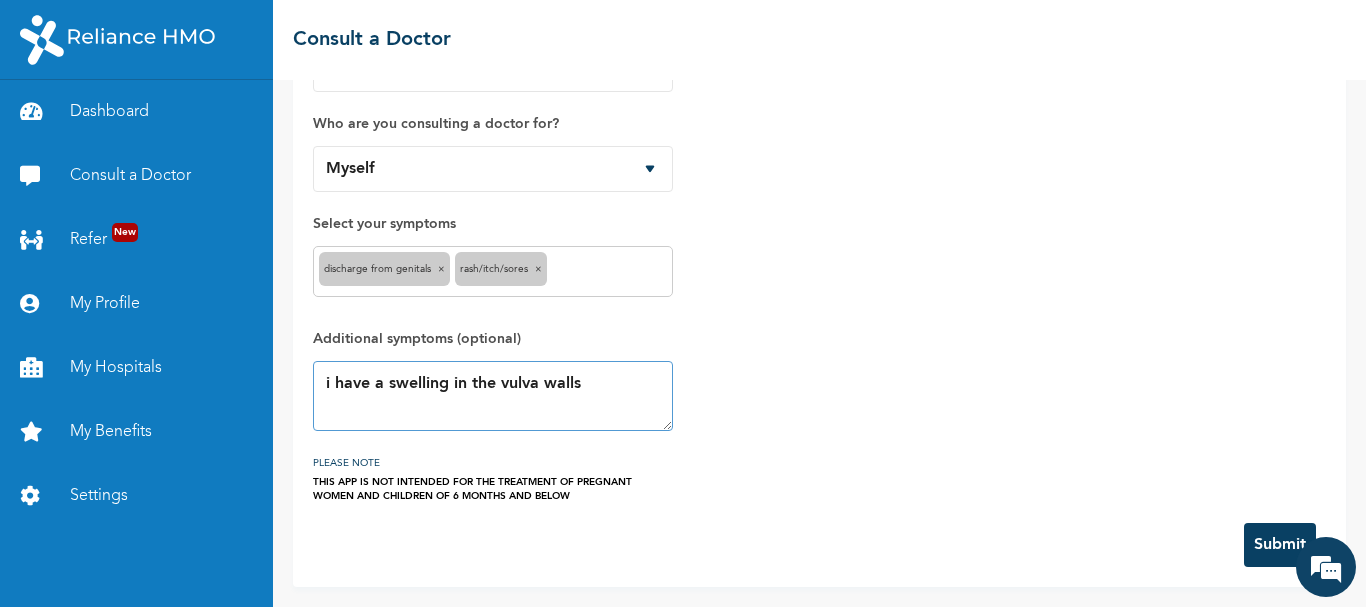 click on "i have a swelling in the vulva walls" at bounding box center [493, 396] 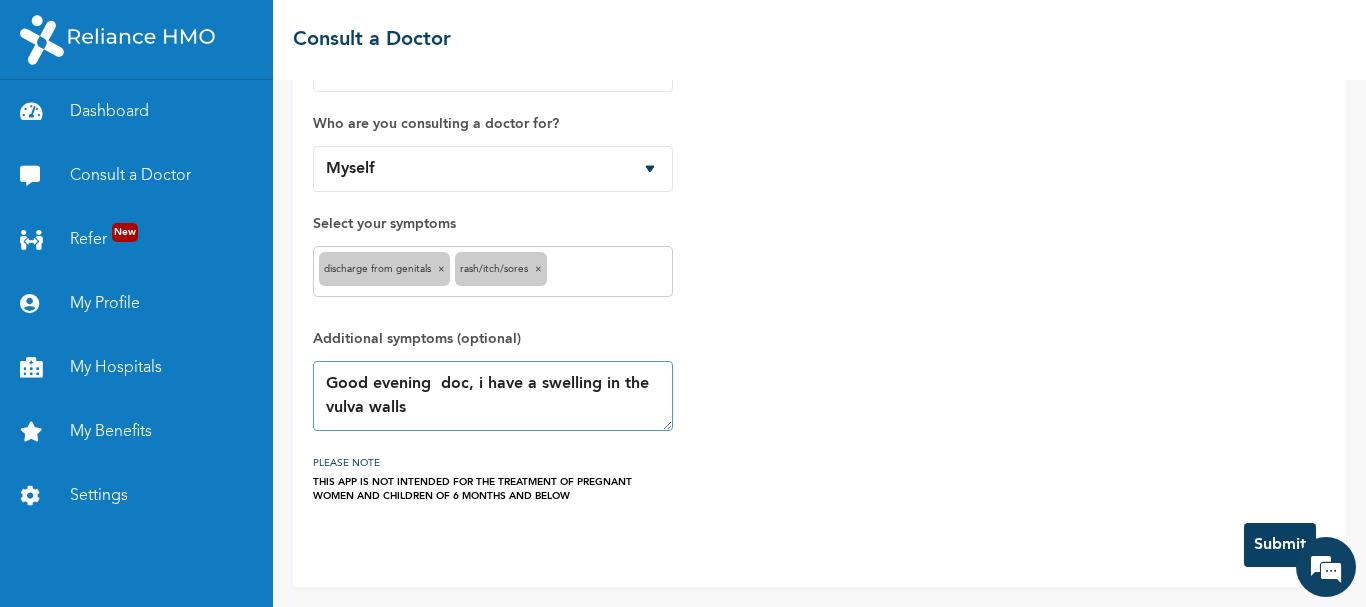 click on "Good evening  doc, i have a swelling in the vulva walls" at bounding box center (493, 396) 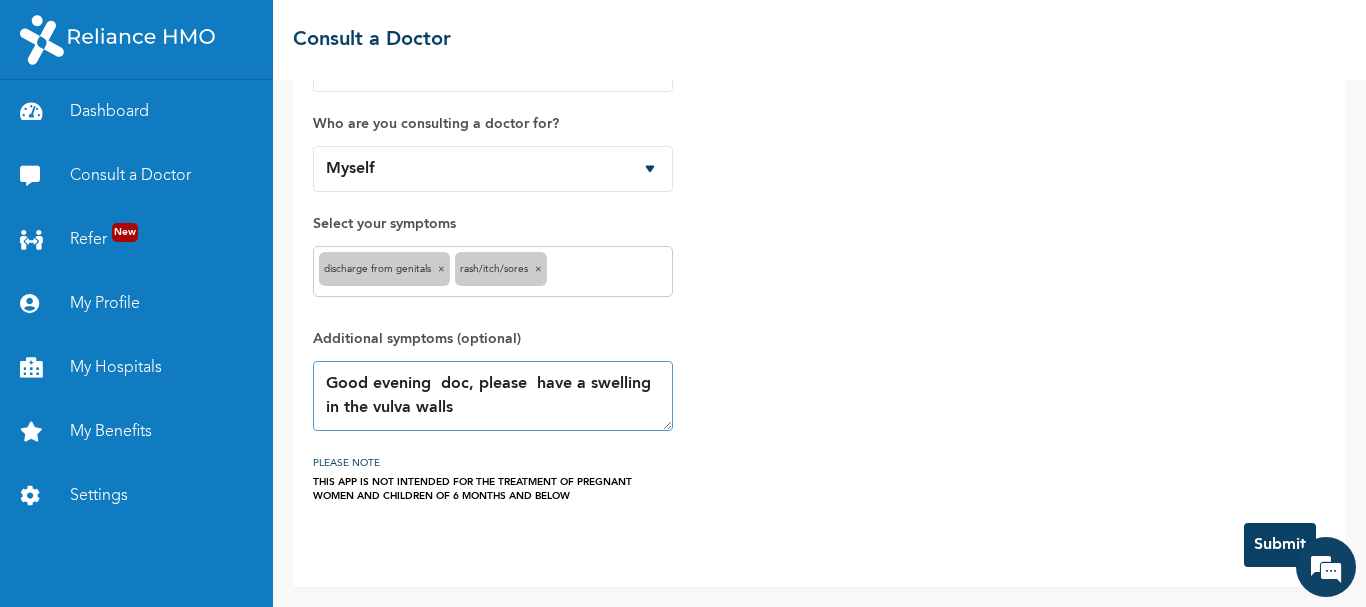 click on "Good evening  doc, please  have a swelling in the vulva walls" at bounding box center [493, 396] 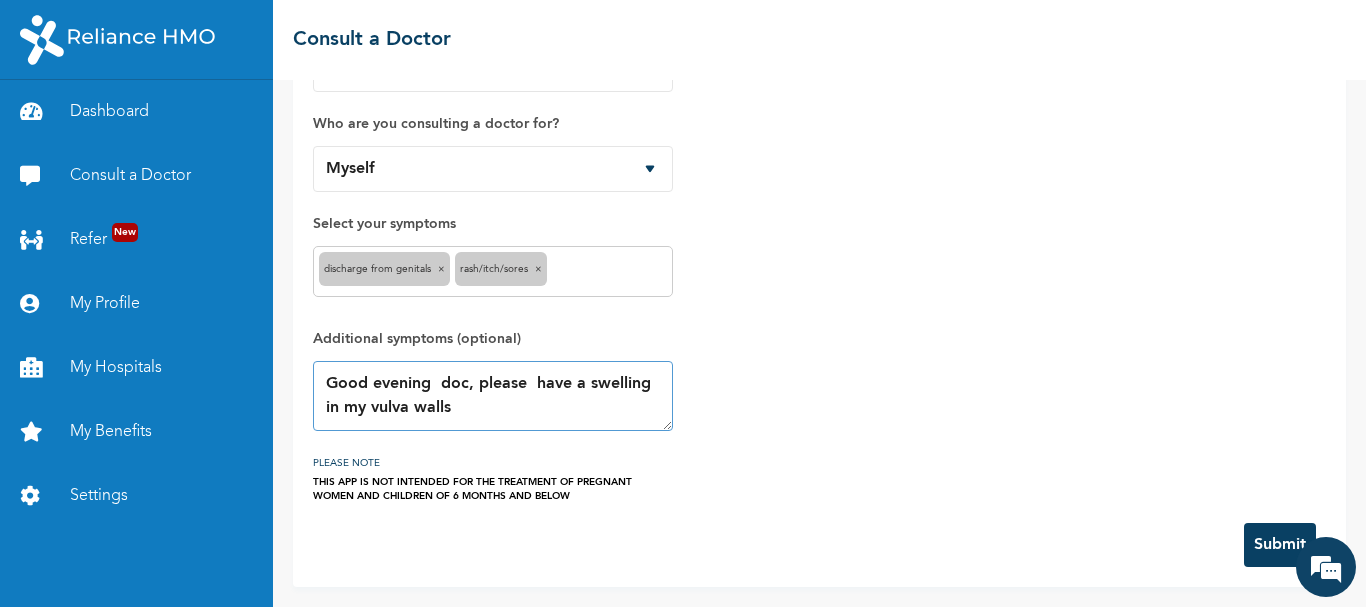 type on "Good evening  doc, please  have a swelling in my vulva walls" 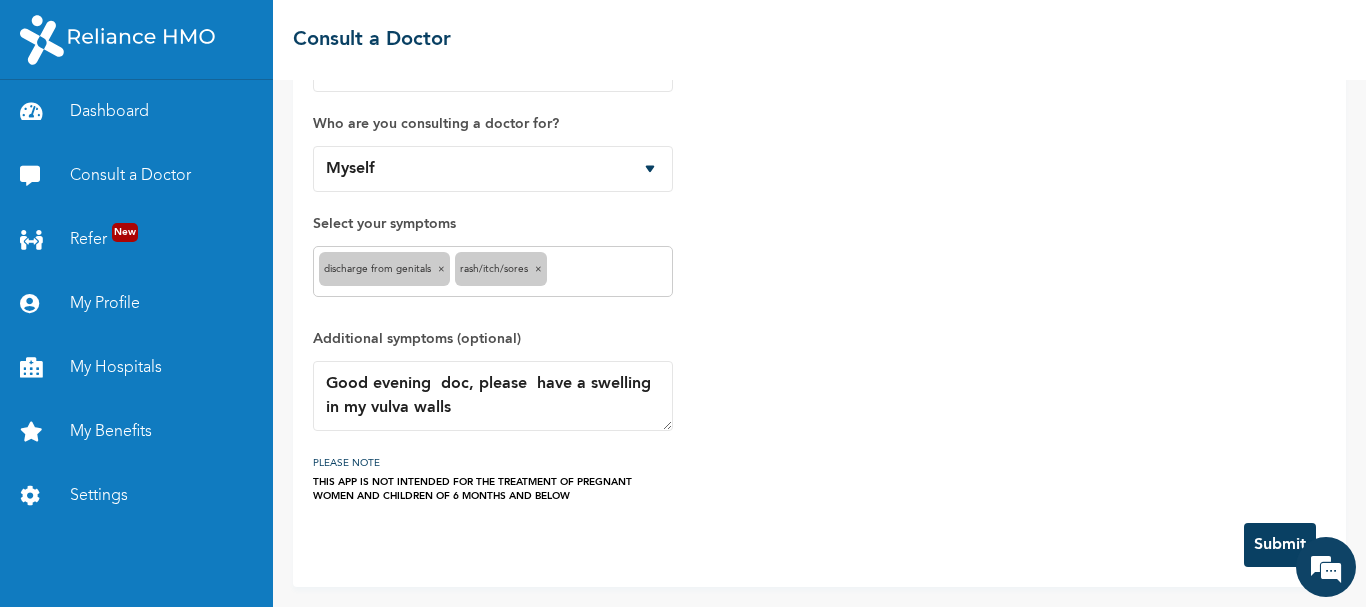 click on "Submit" at bounding box center [1280, 545] 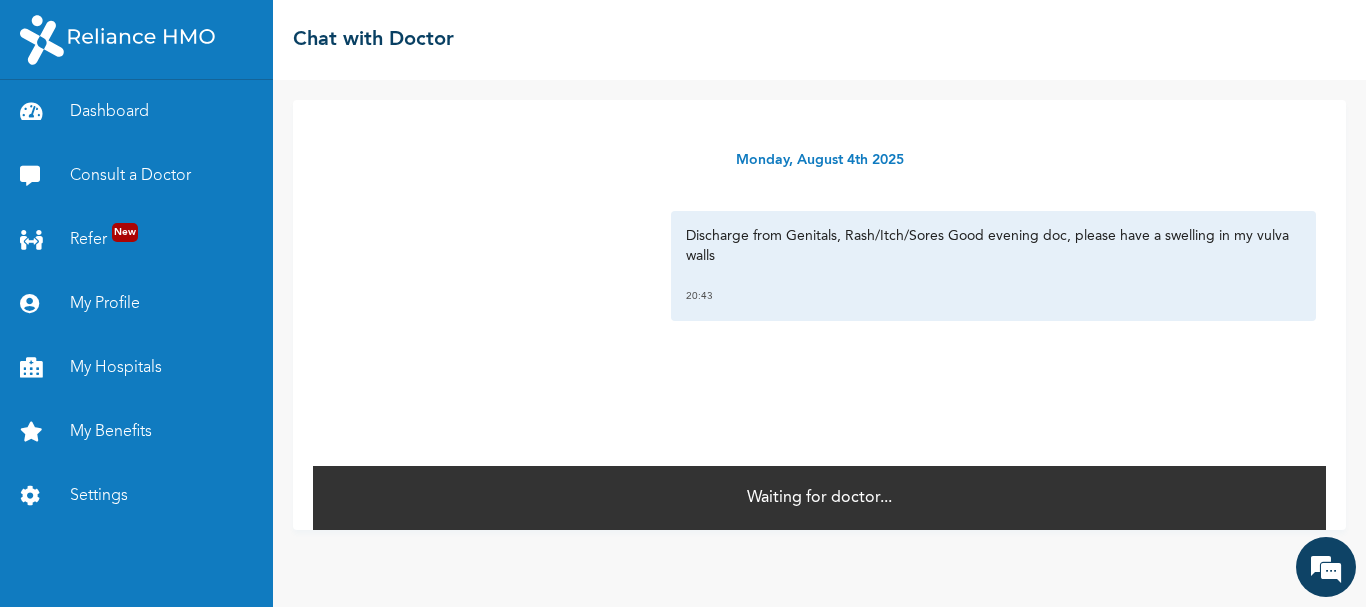 click on "Discharge from Genitals, Rash/Itch/Sores Good evening  doc, please  have a swelling in my vulva walls 20:43" at bounding box center [993, 266] 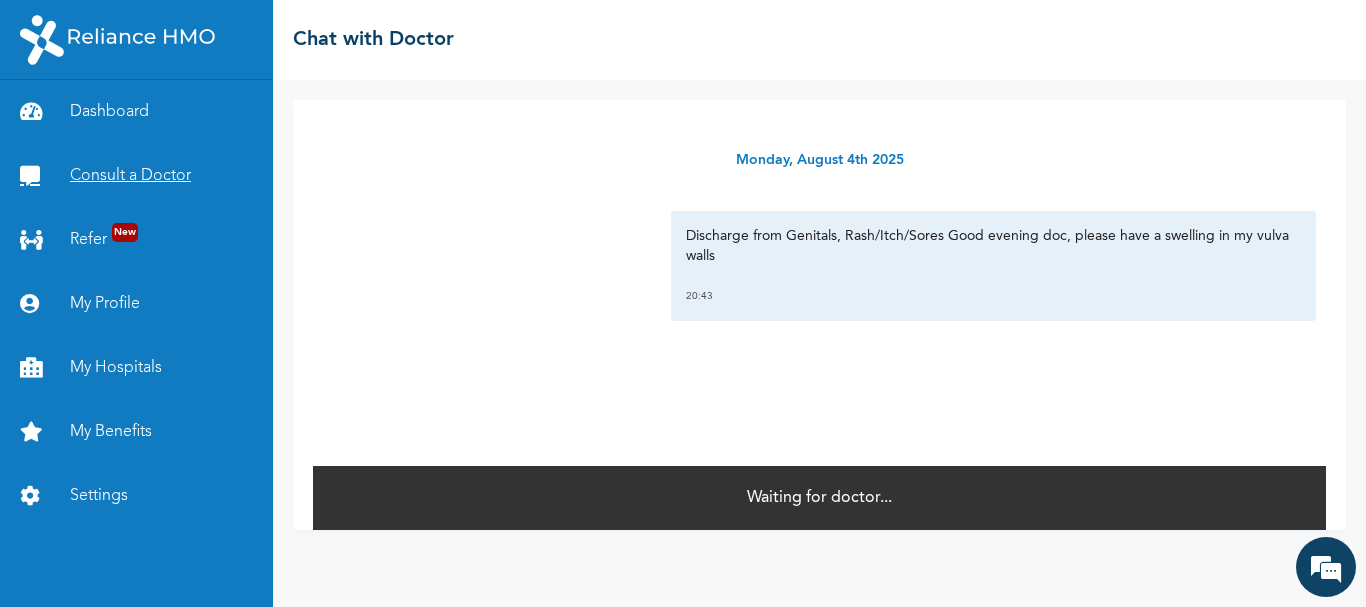 click on "Consult a Doctor" at bounding box center (136, 176) 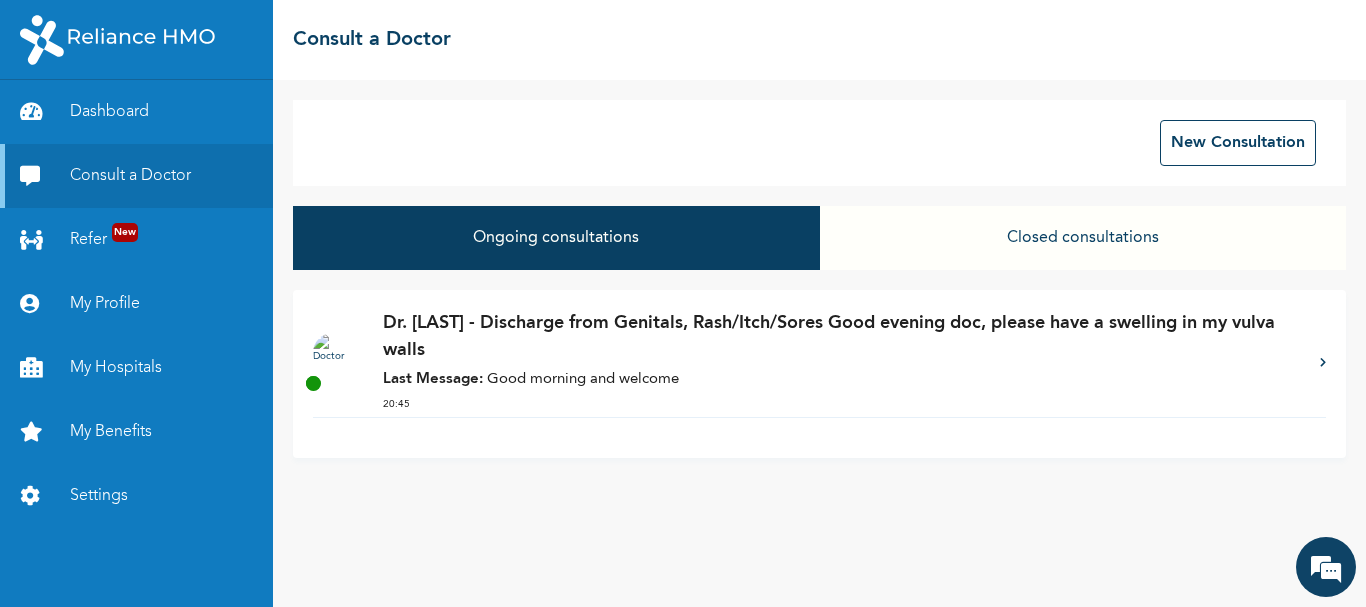 click on "Dr. OSUNSEDO - Discharge from Genitals, Rash/Itch/Sores Good evening  doc, please  have a swelling in my vulva walls Last Message:   Good morning and welcome 20:45" at bounding box center (819, 374) 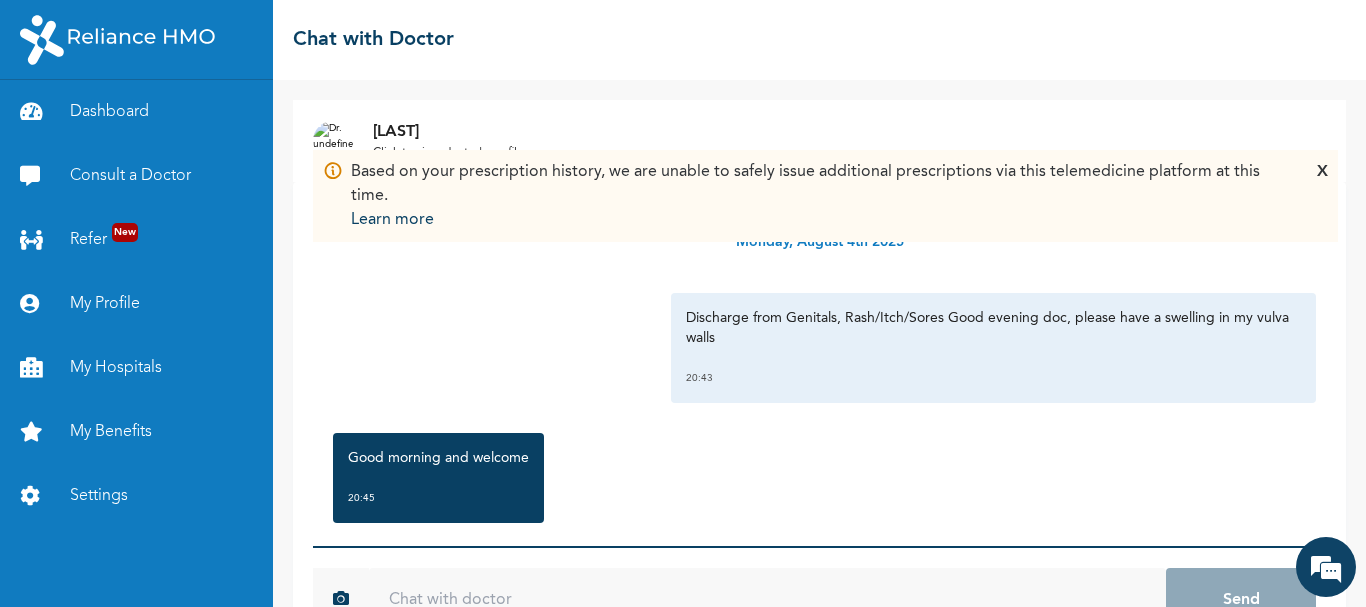 scroll, scrollTop: 65, scrollLeft: 0, axis: vertical 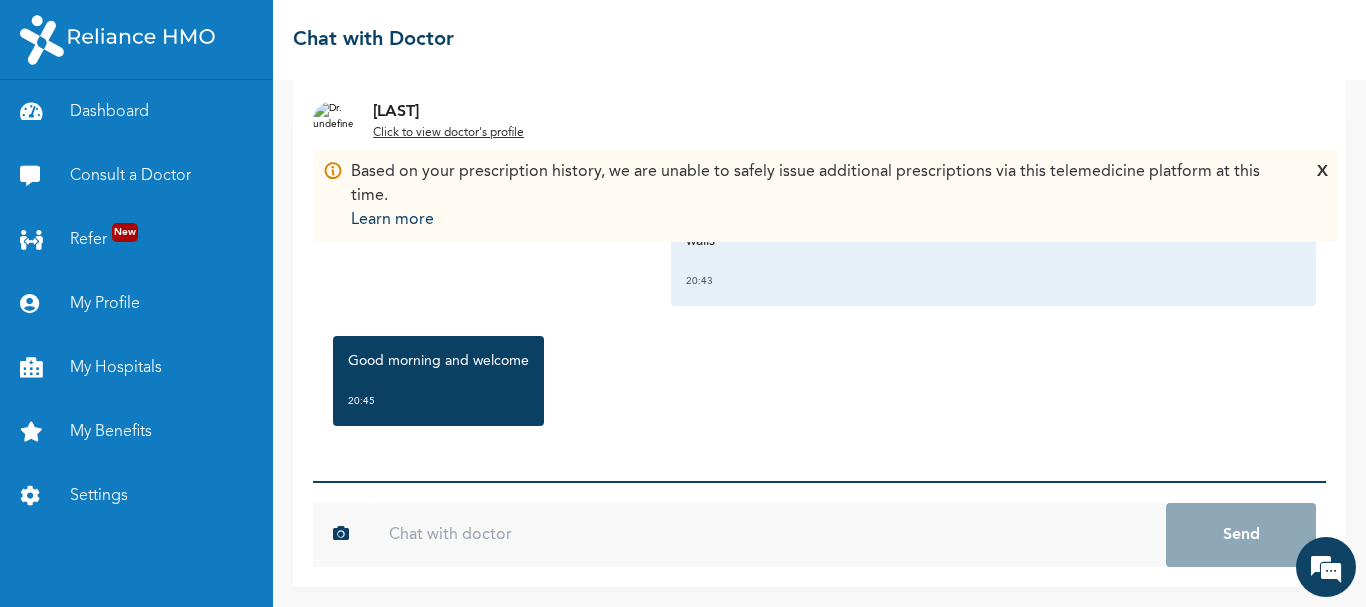 click at bounding box center (767, 535) 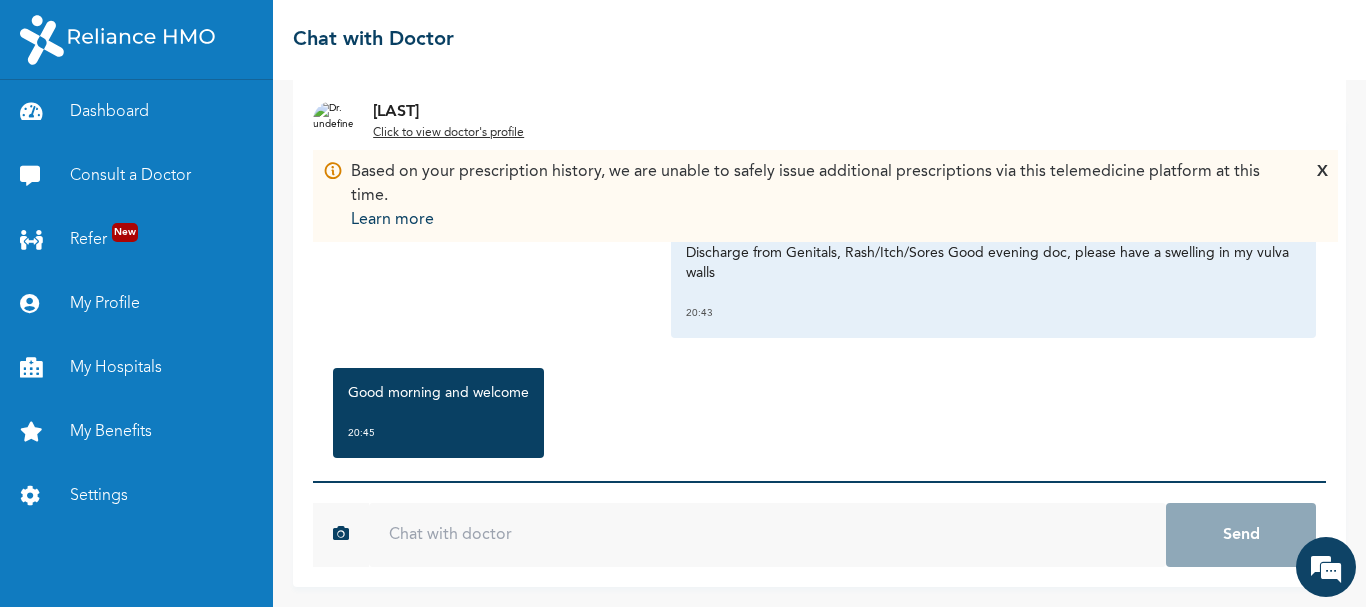click on "Discharge from Genitals, Rash/Itch/Sores Good evening  doc, please  have a swelling in my vulva walls" at bounding box center [993, 263] 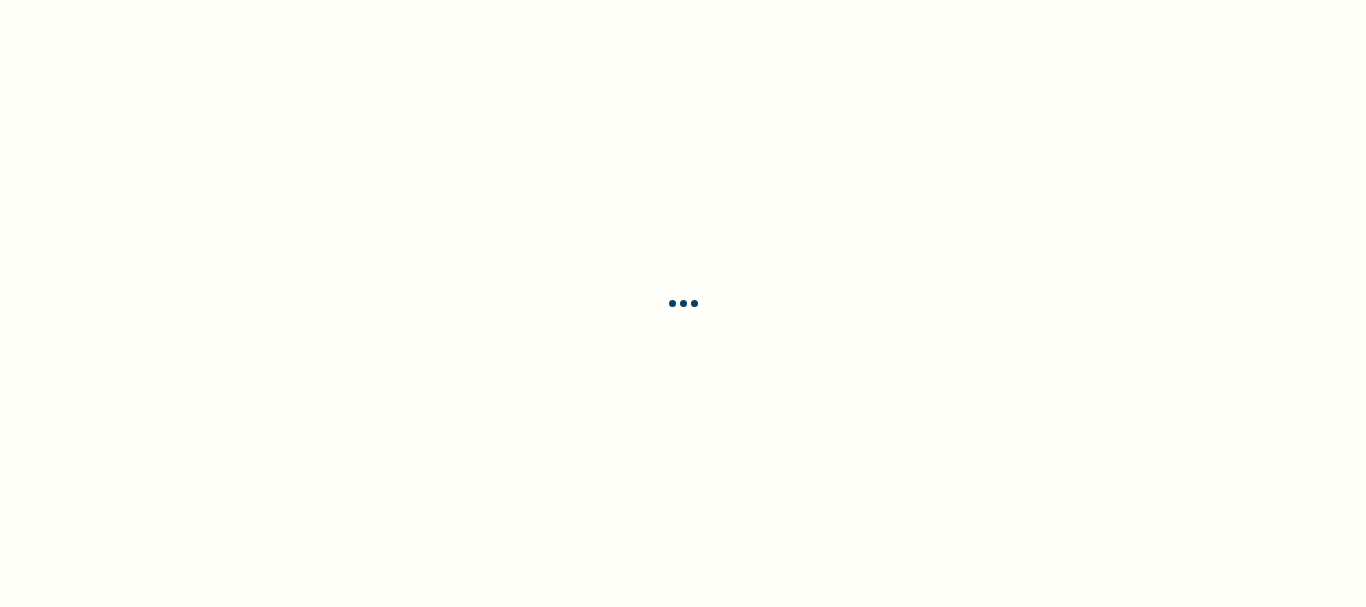 scroll, scrollTop: 0, scrollLeft: 0, axis: both 